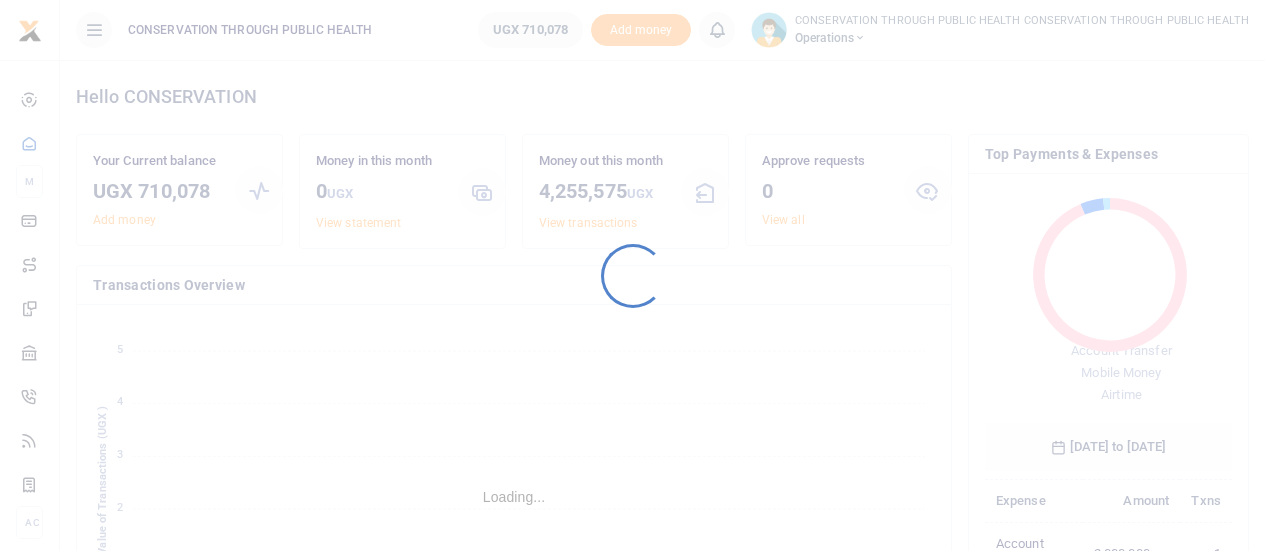 scroll, scrollTop: 0, scrollLeft: 0, axis: both 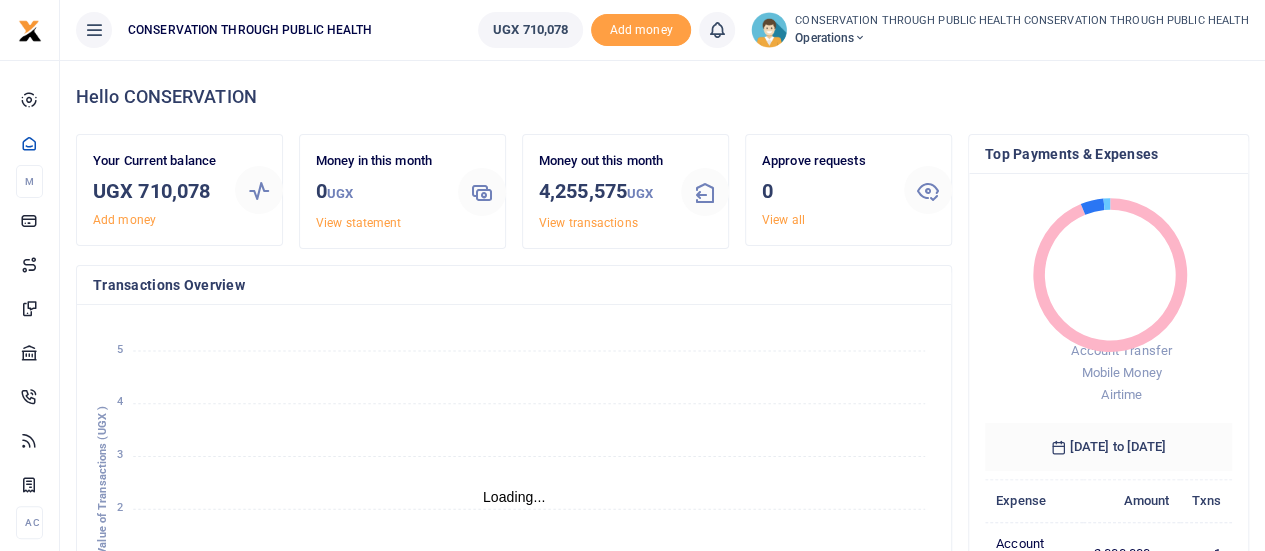 click at bounding box center (860, 38) 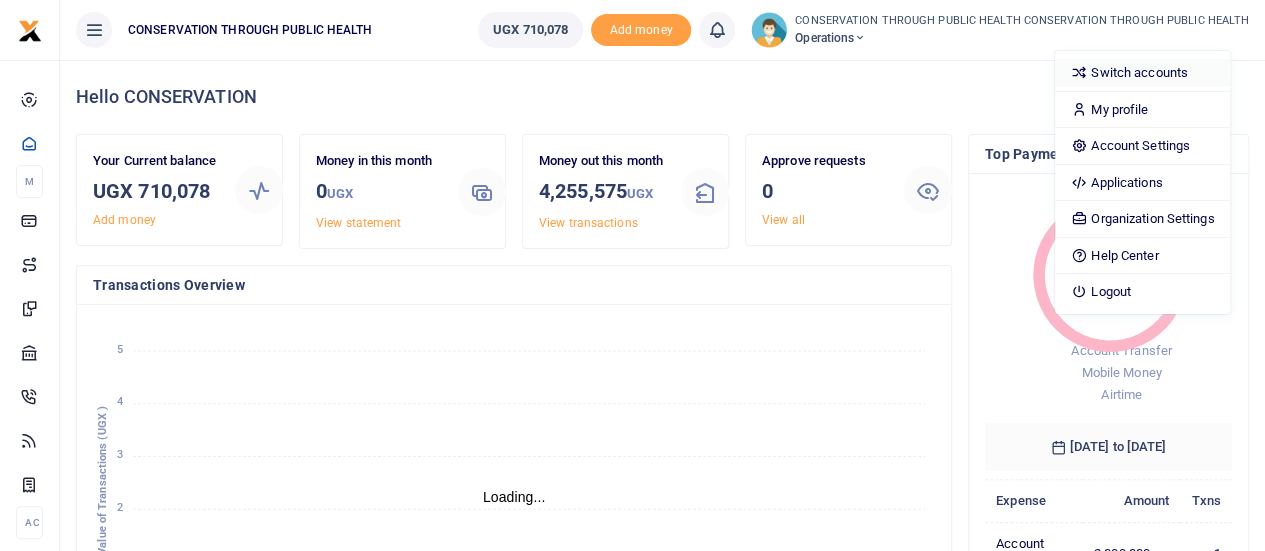 click on "Switch accounts" at bounding box center (1142, 73) 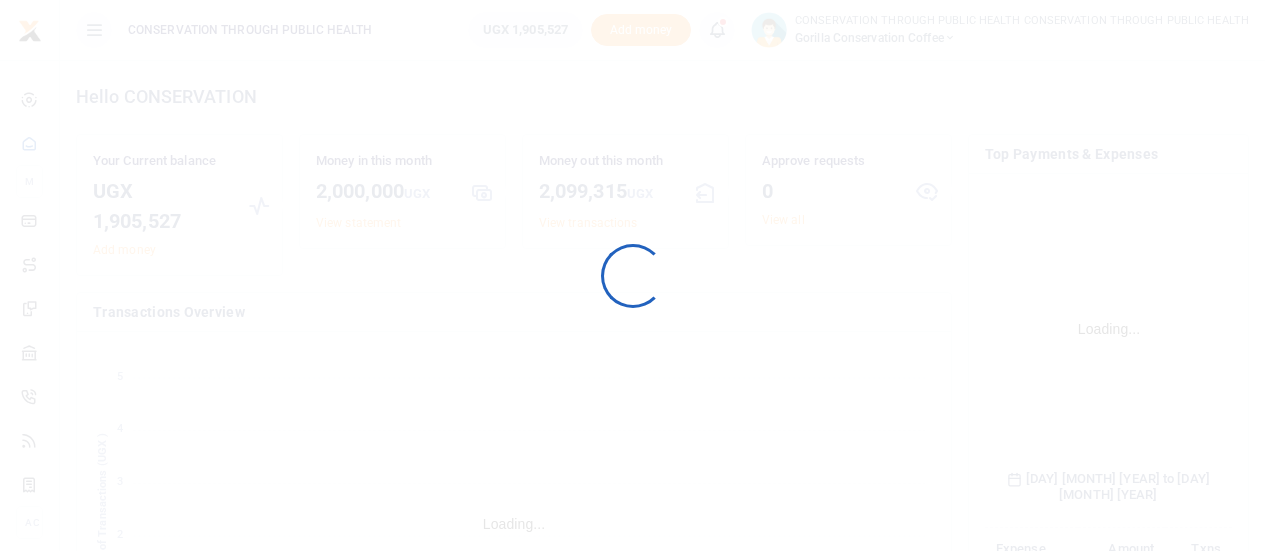 scroll, scrollTop: 0, scrollLeft: 0, axis: both 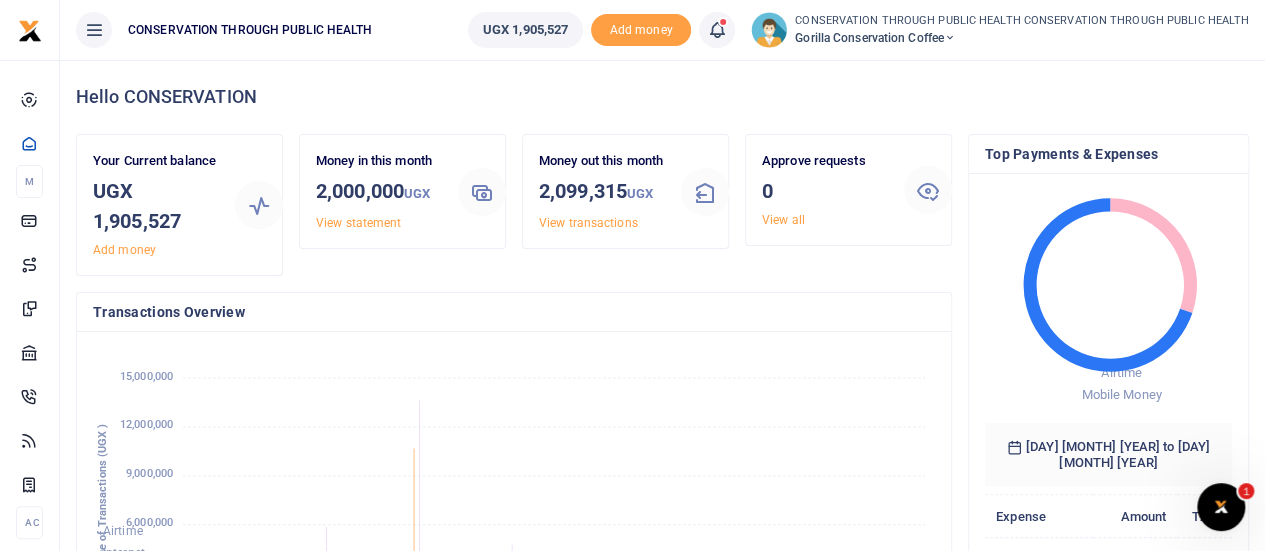 click on "Gorilla Conservation Coffee" at bounding box center [1022, 38] 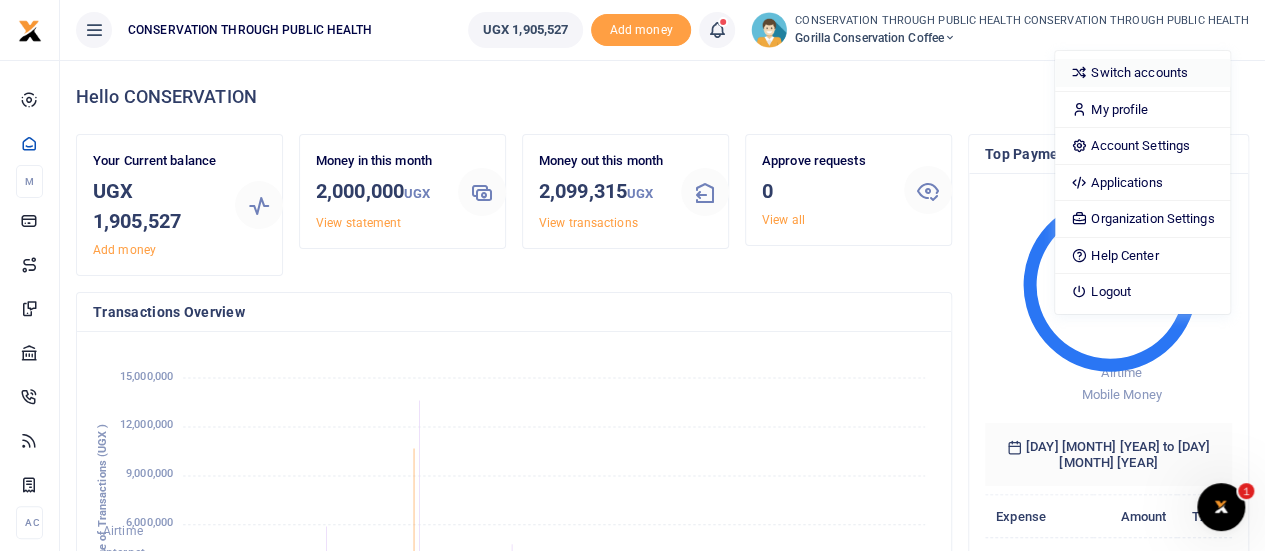 click on "Switch accounts" at bounding box center [1142, 73] 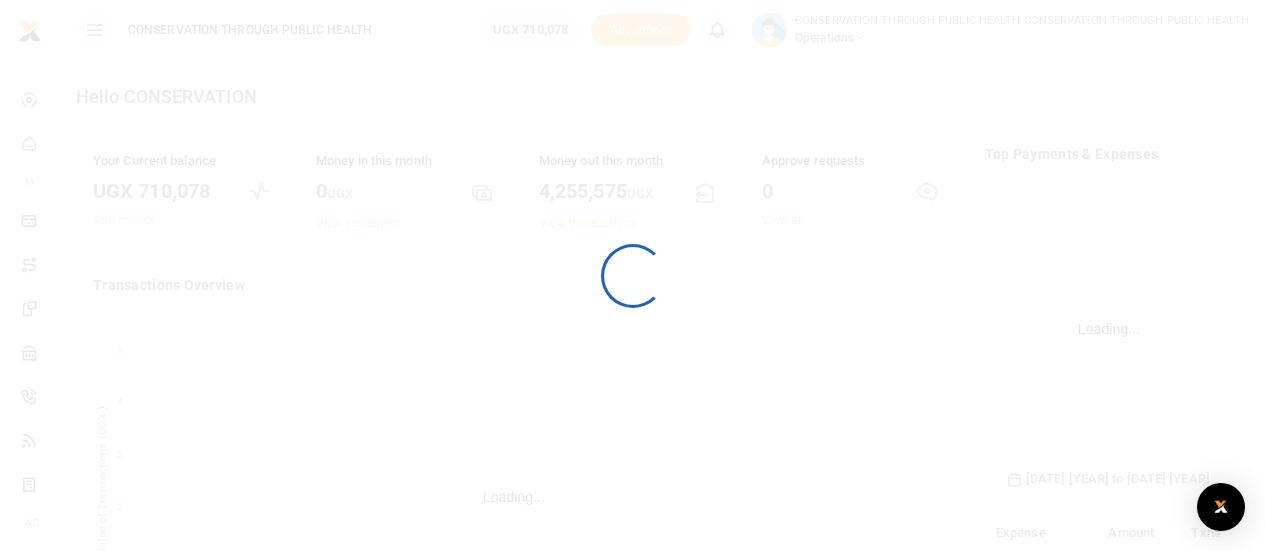 scroll, scrollTop: 0, scrollLeft: 0, axis: both 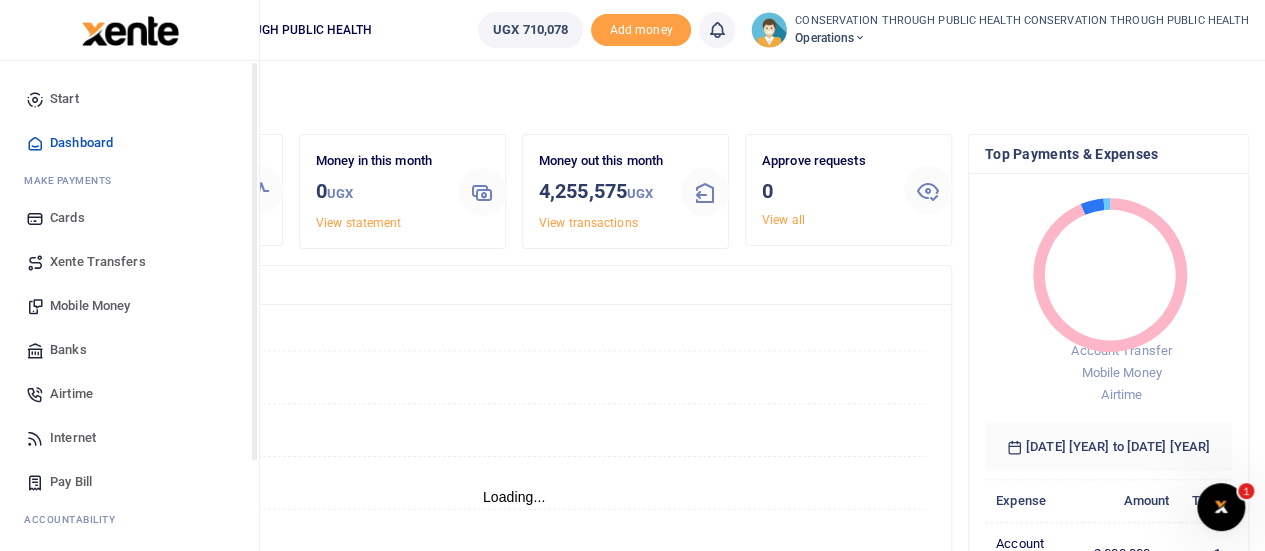click on "Start" at bounding box center (64, 99) 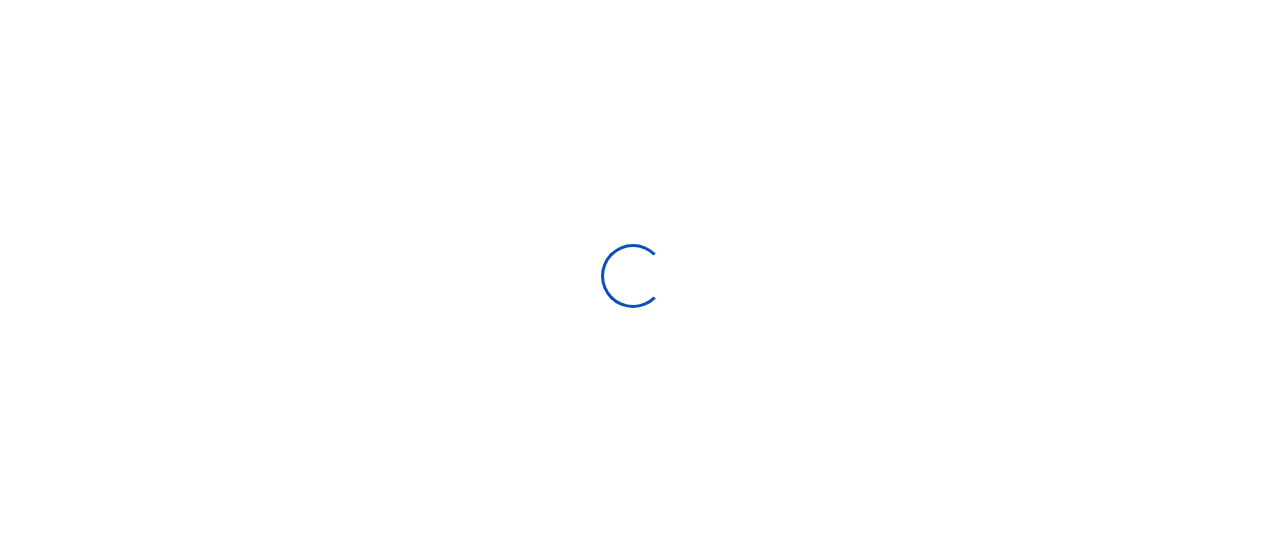 scroll, scrollTop: 0, scrollLeft: 0, axis: both 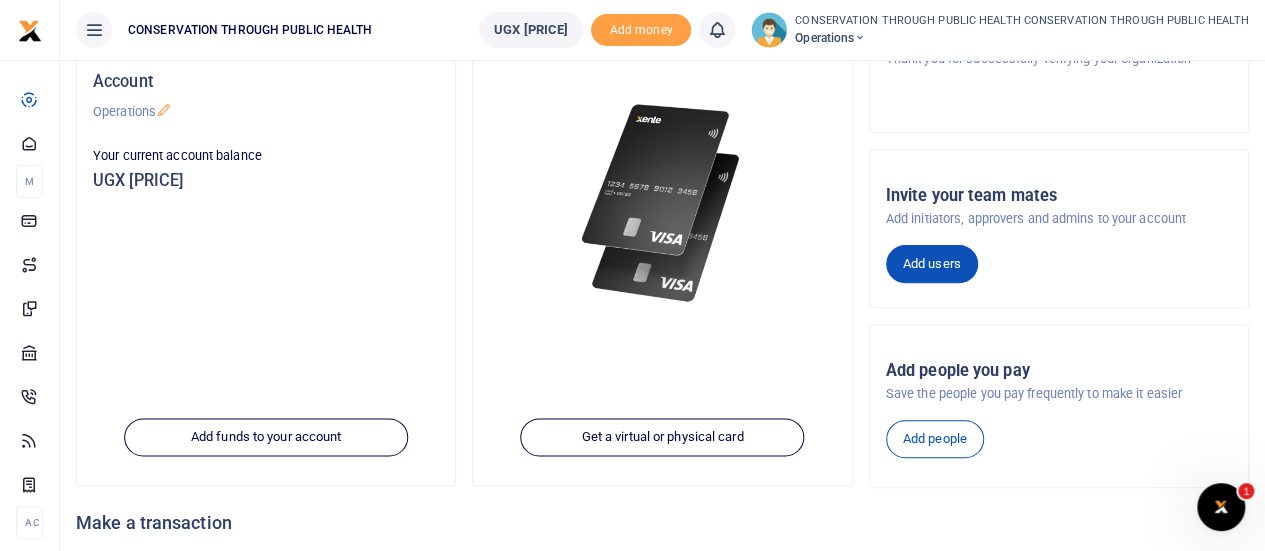 click on "Add users" at bounding box center [932, 264] 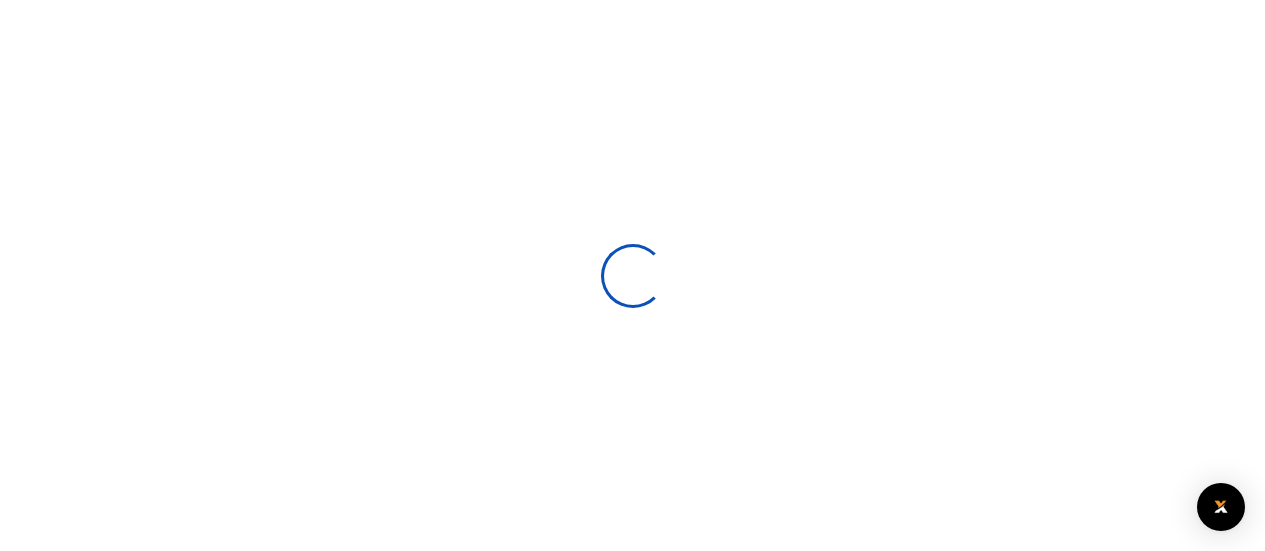 scroll, scrollTop: 0, scrollLeft: 0, axis: both 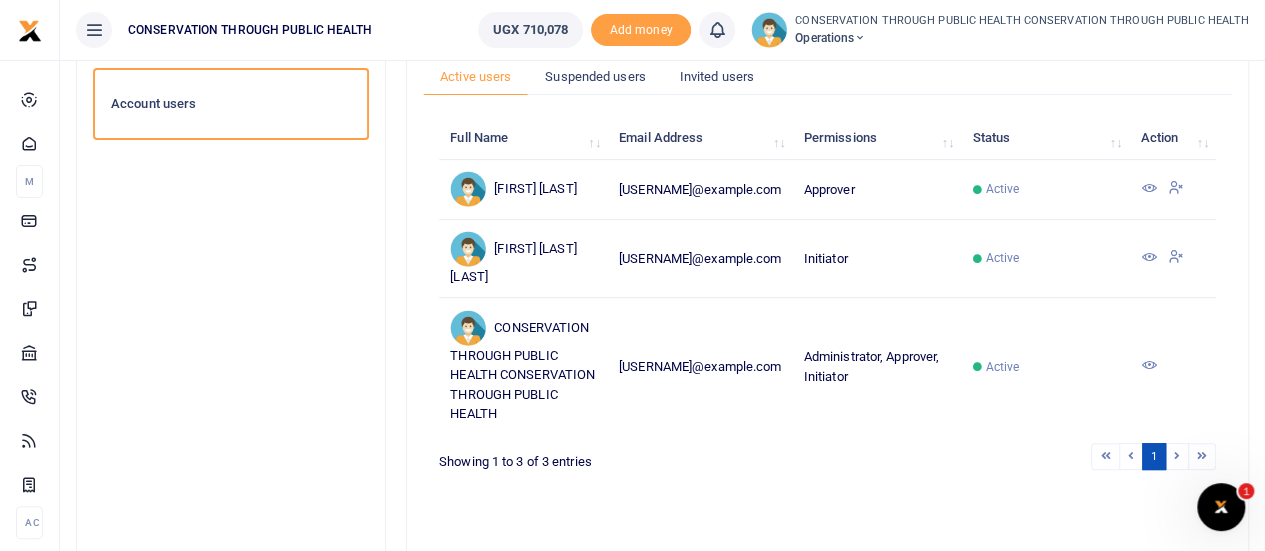 click at bounding box center (1148, 188) 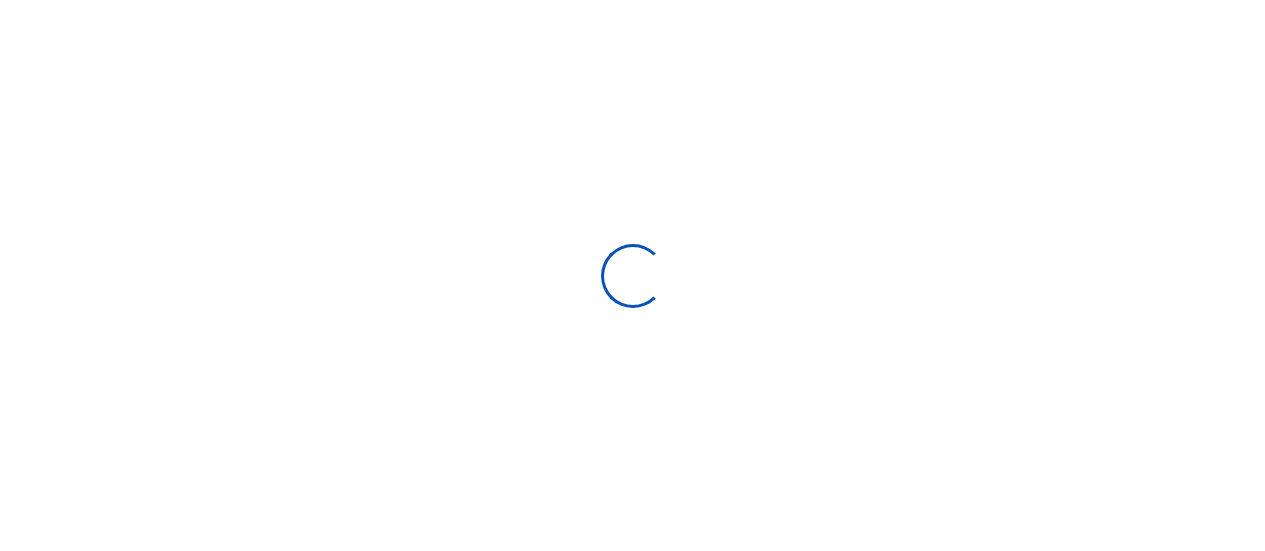 scroll, scrollTop: 0, scrollLeft: 0, axis: both 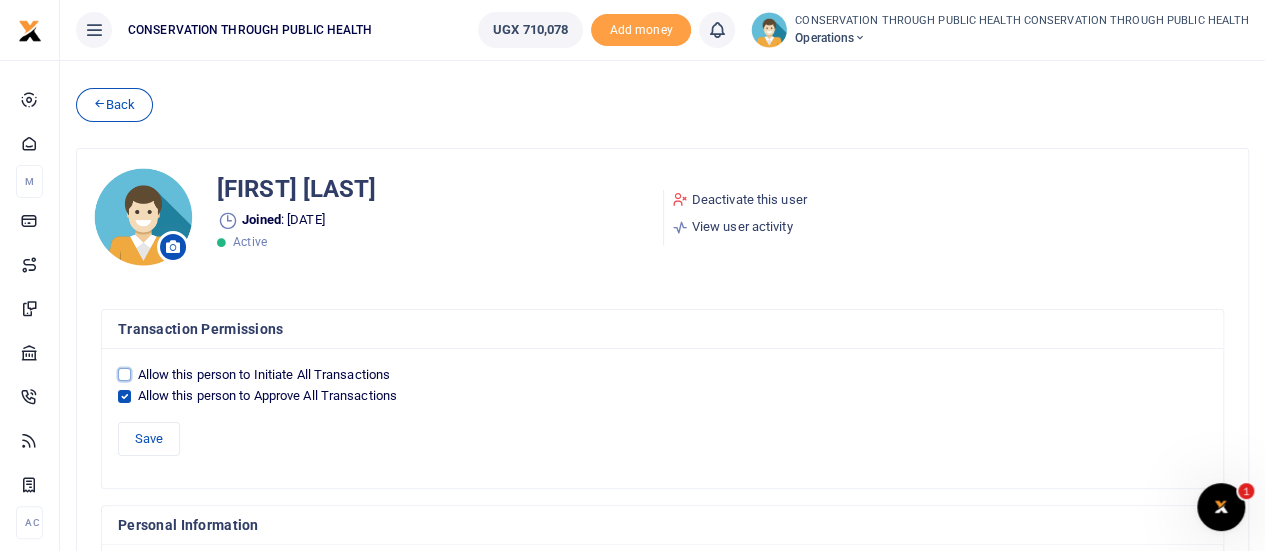 click on "Allow this person to Initiate All Transactions" at bounding box center (124, 374) 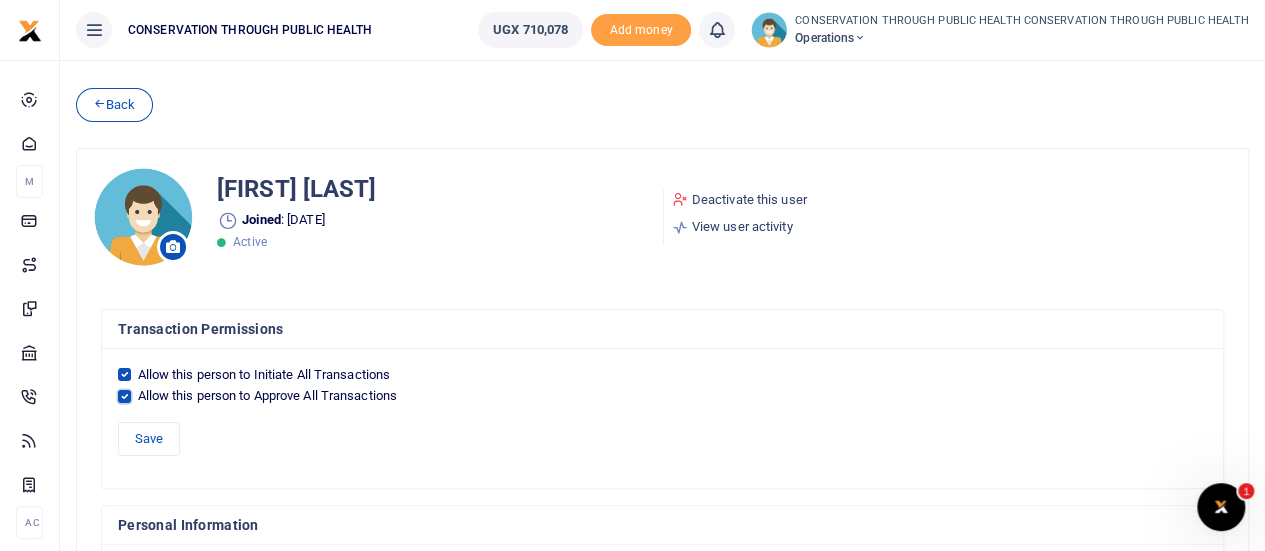 click on "Allow this person to Approve All Transactions" at bounding box center (124, 396) 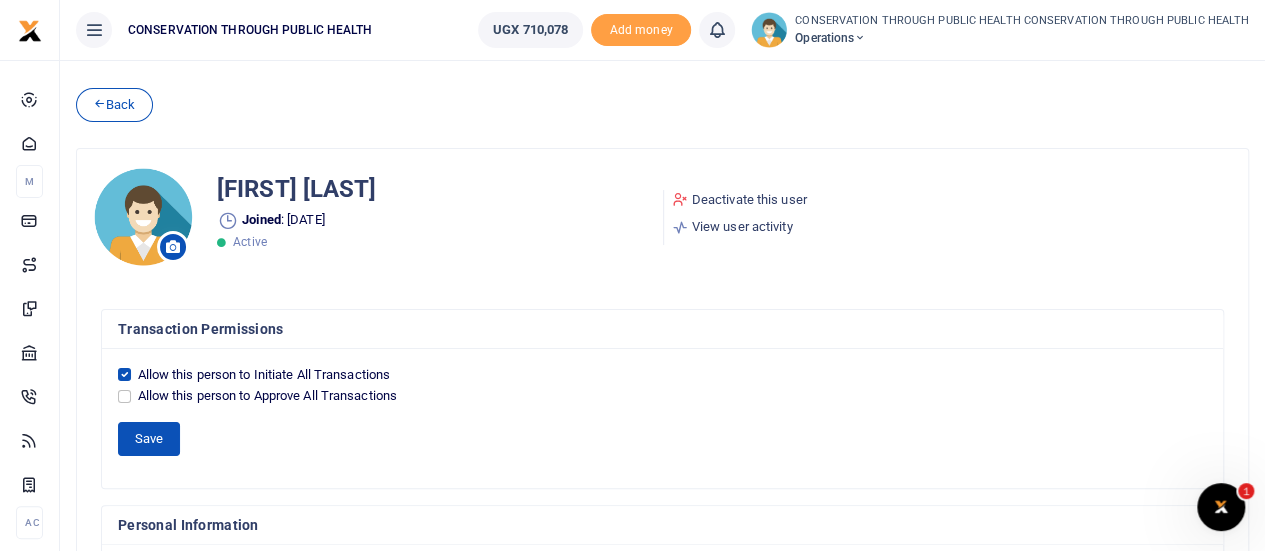 click on "Save" at bounding box center (149, 439) 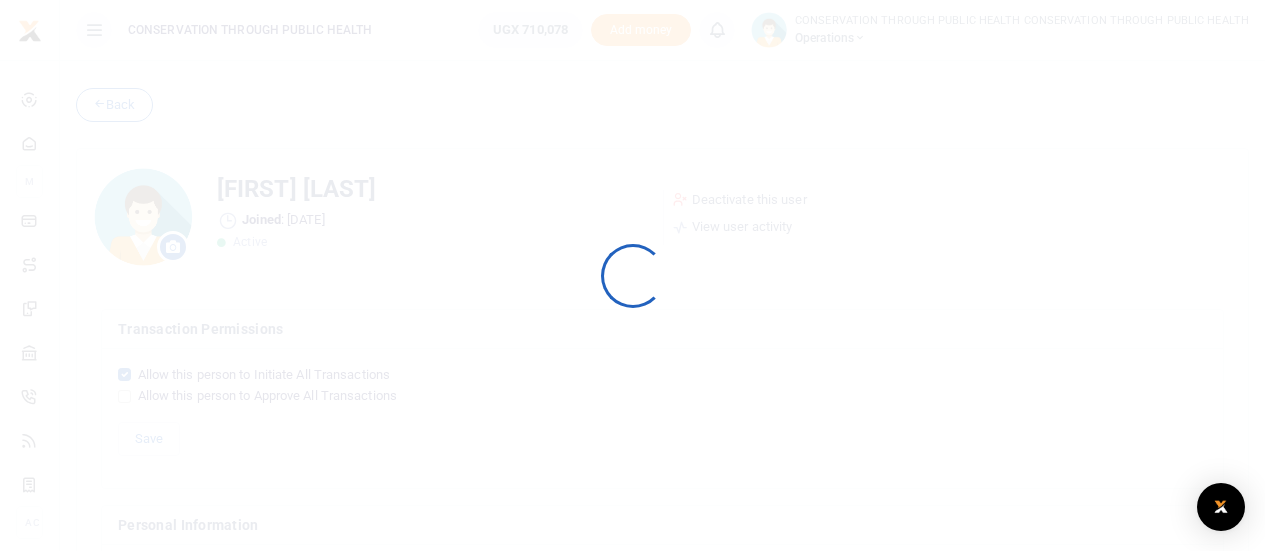 scroll, scrollTop: 0, scrollLeft: 0, axis: both 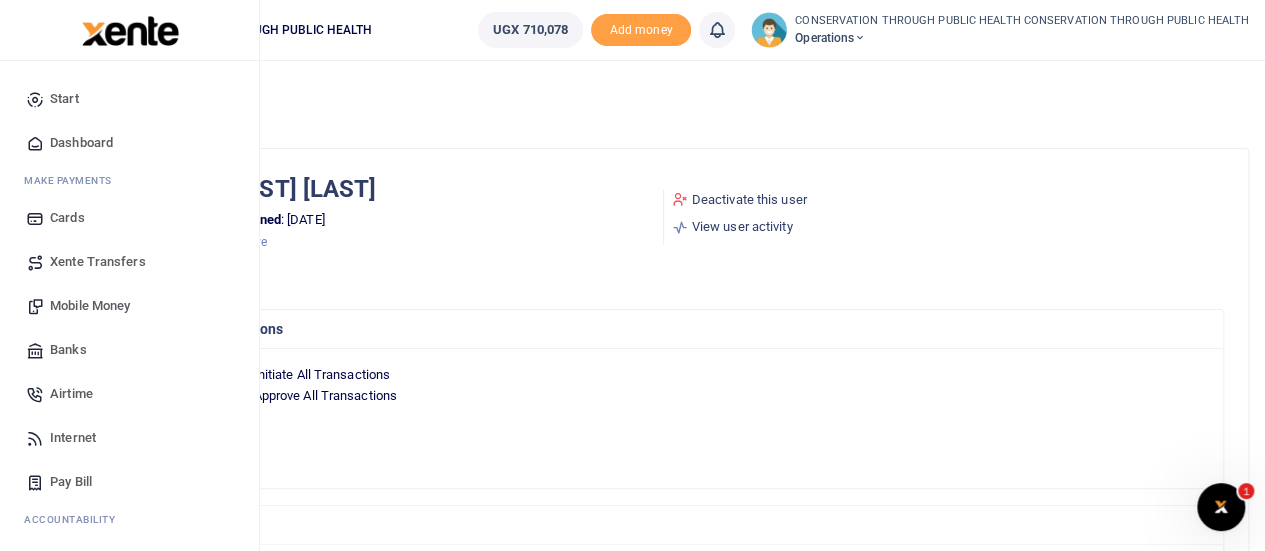 click on "Dashboard" at bounding box center (81, 143) 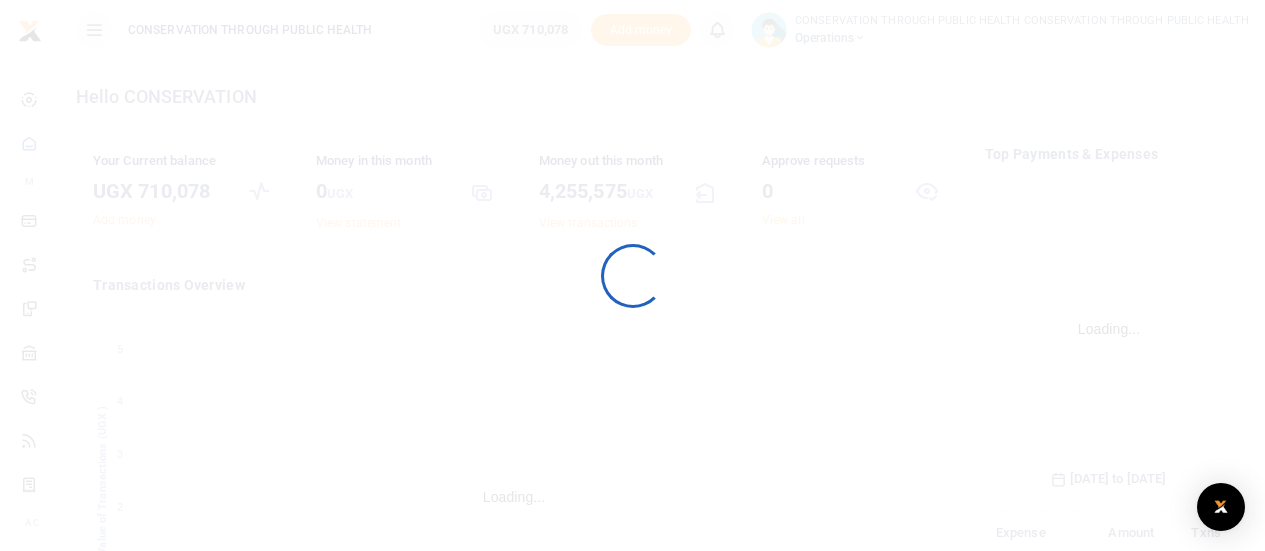 scroll, scrollTop: 0, scrollLeft: 0, axis: both 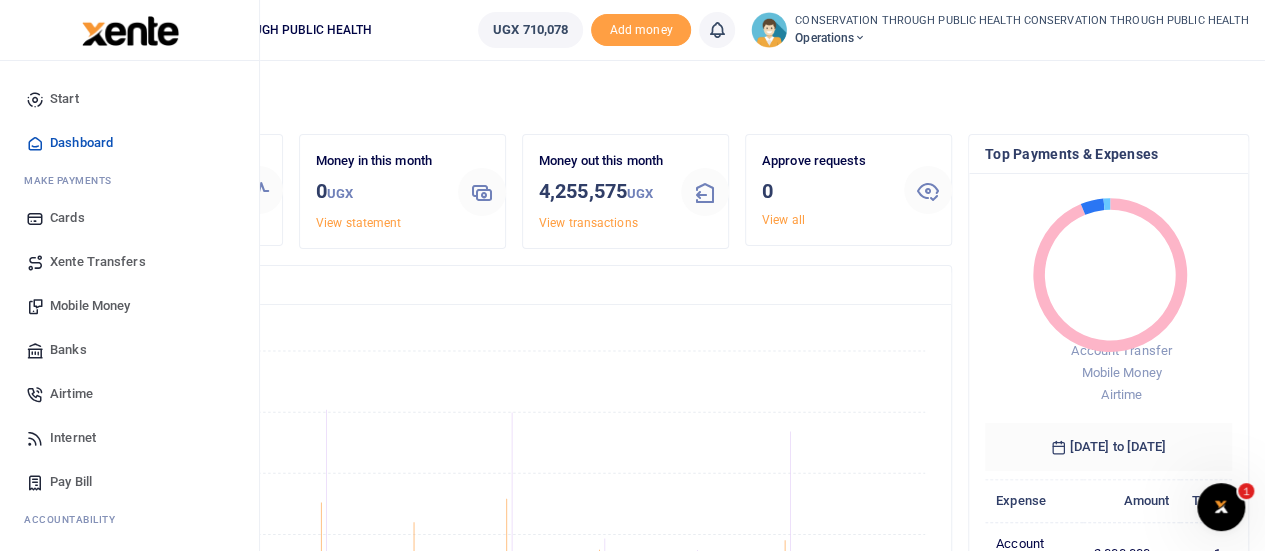 click on "Mobile Money" at bounding box center [90, 306] 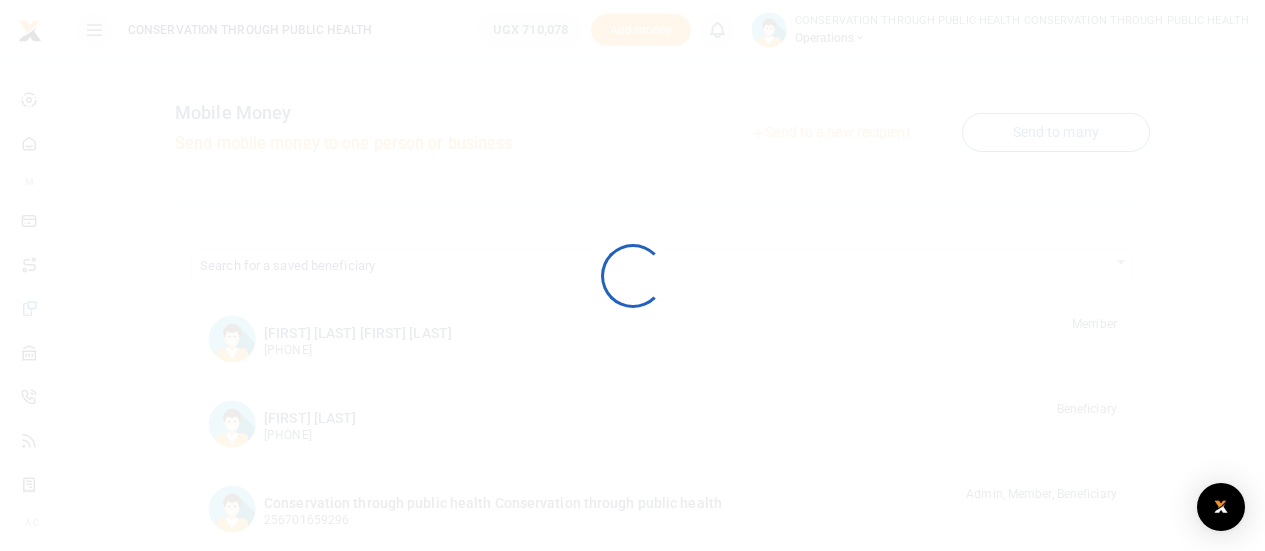 scroll, scrollTop: 0, scrollLeft: 0, axis: both 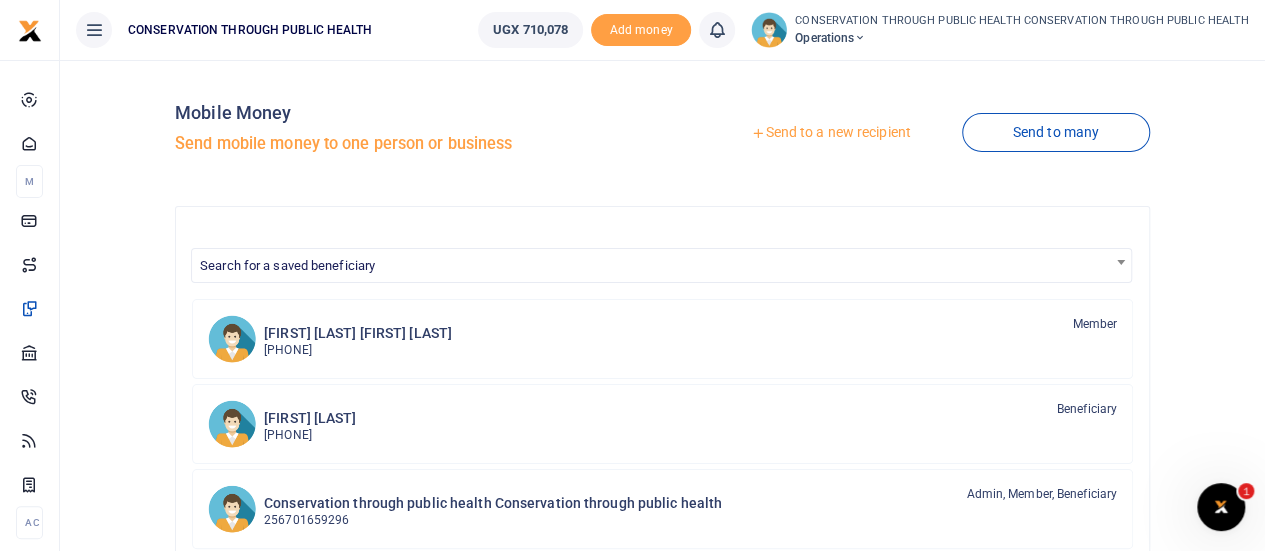 click on "Send to a new recipient" at bounding box center (830, 133) 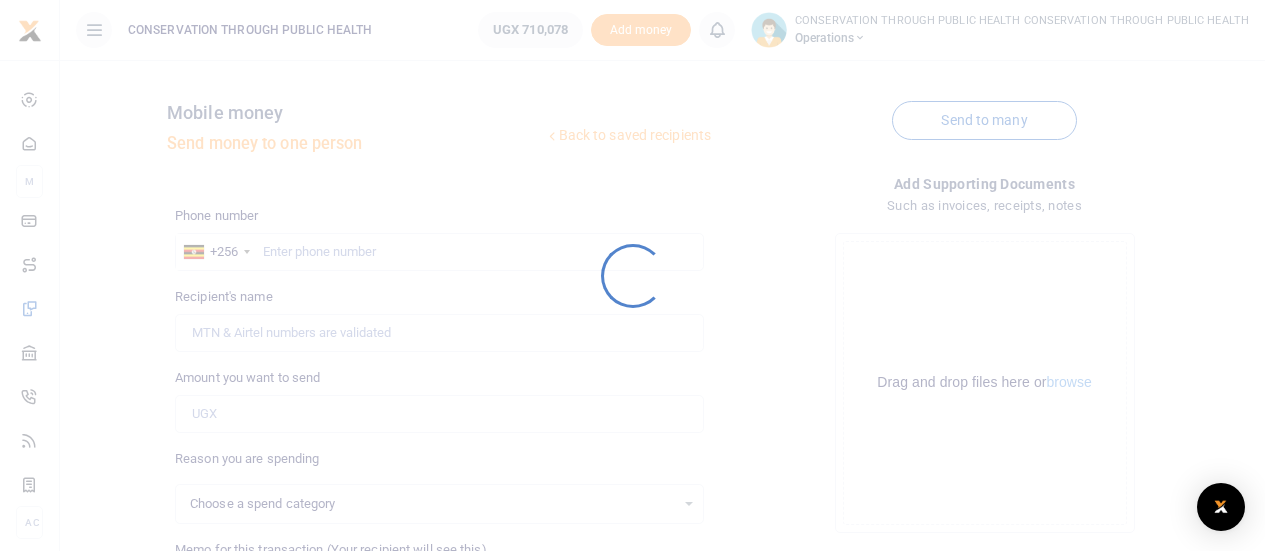 scroll, scrollTop: 0, scrollLeft: 0, axis: both 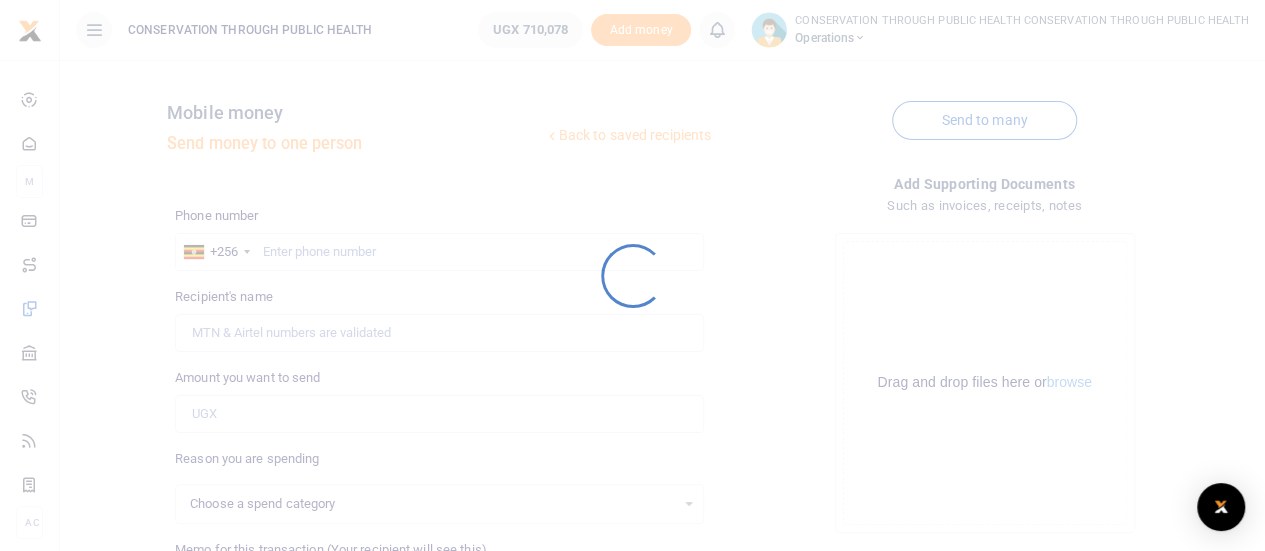 select 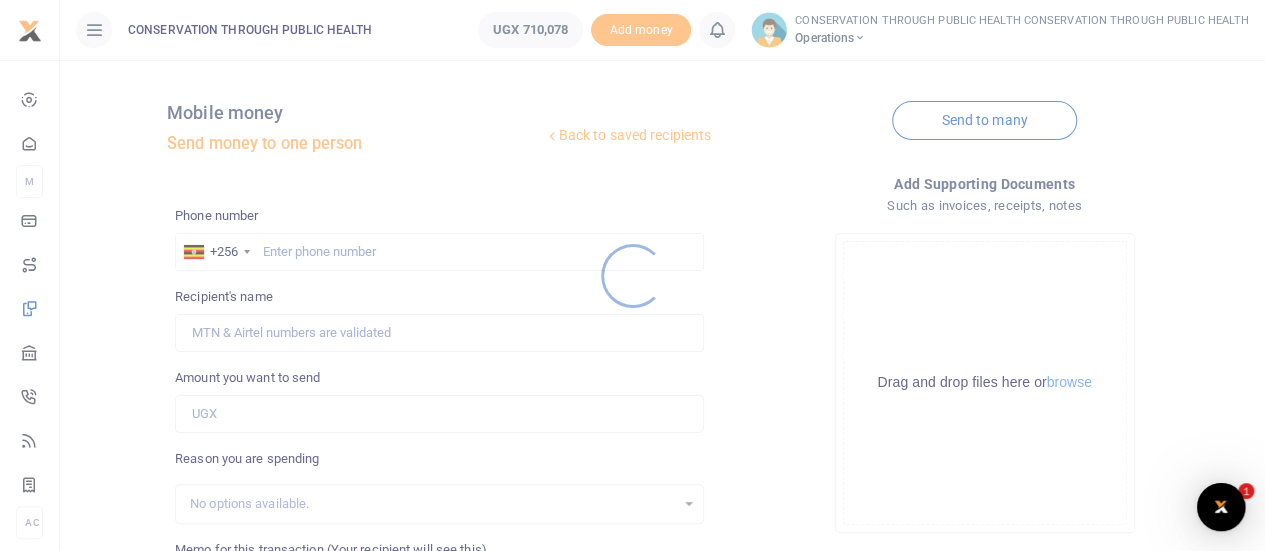 scroll, scrollTop: 0, scrollLeft: 0, axis: both 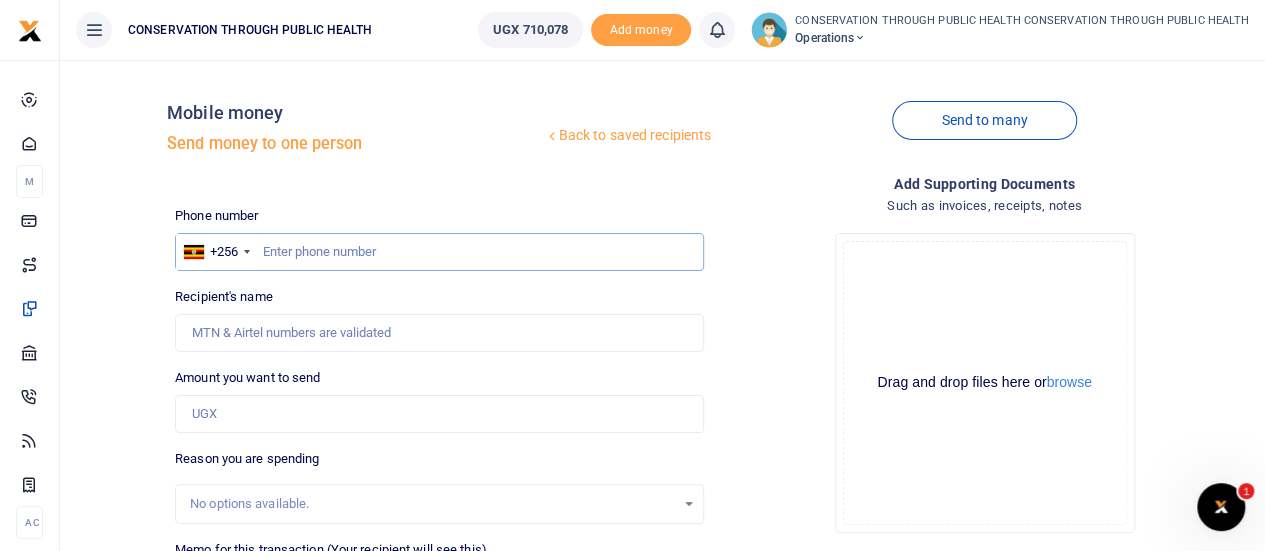 click at bounding box center [439, 252] 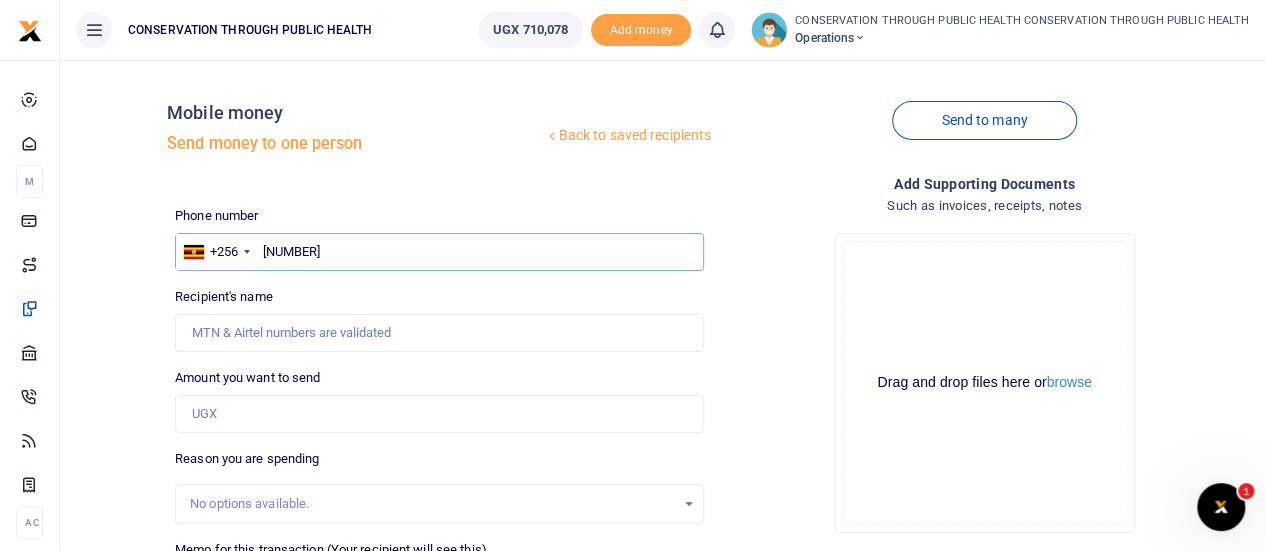 type on "704918840" 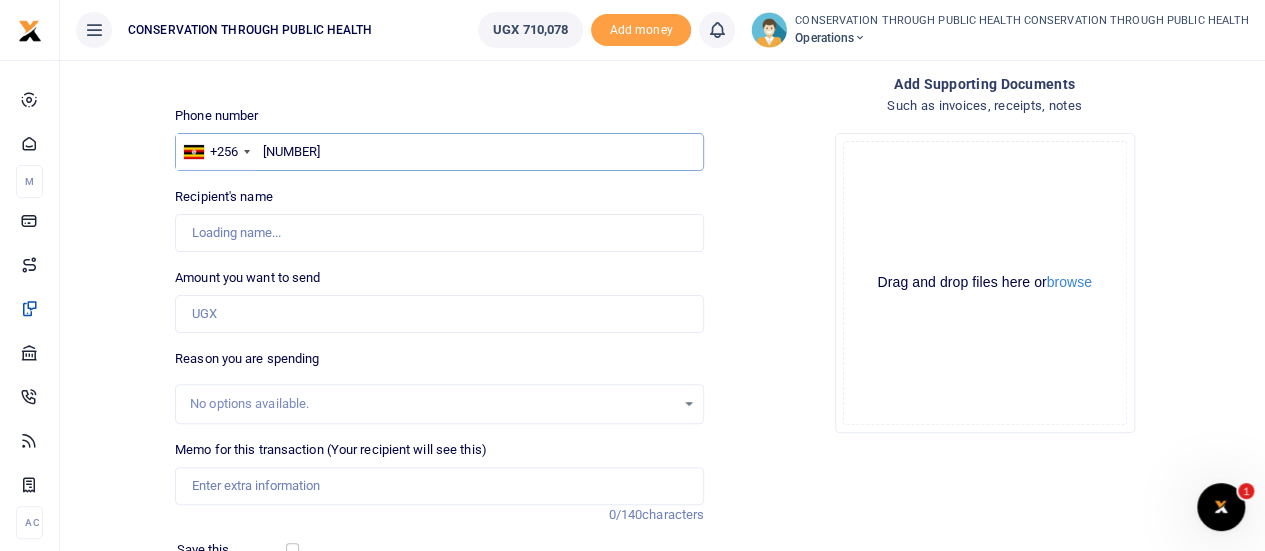 type on "Emmanuel Kityo" 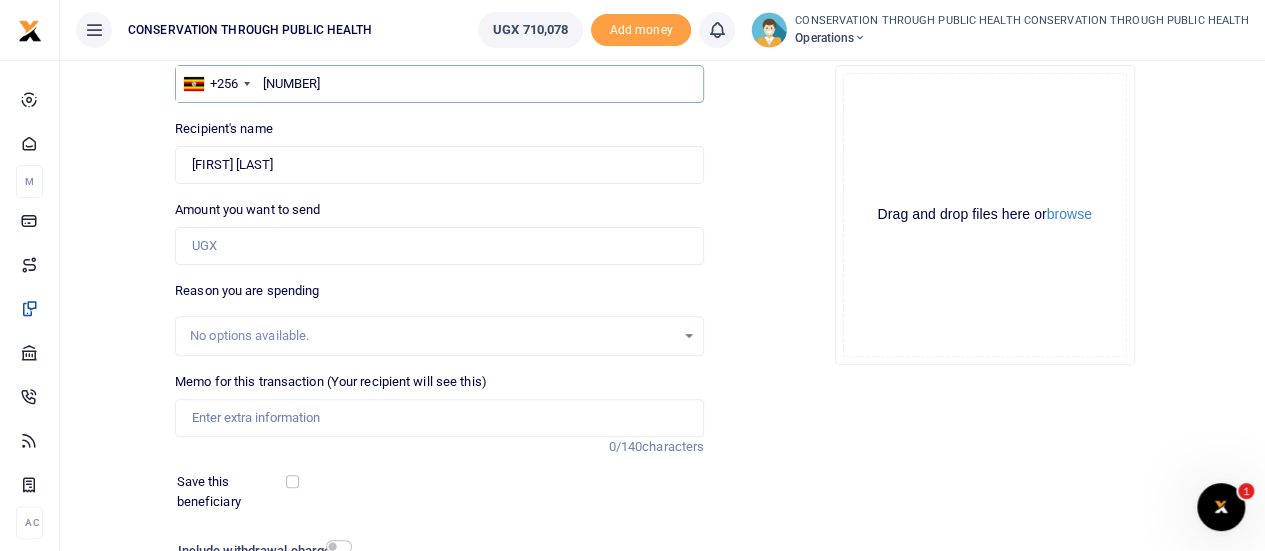 scroll, scrollTop: 200, scrollLeft: 0, axis: vertical 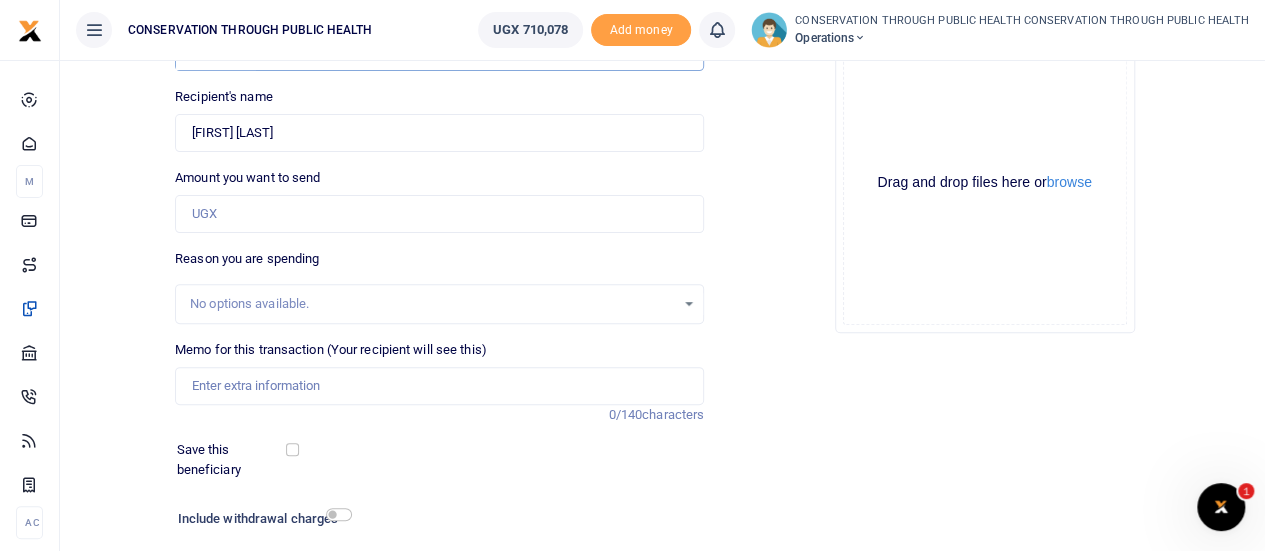 type on "704918840" 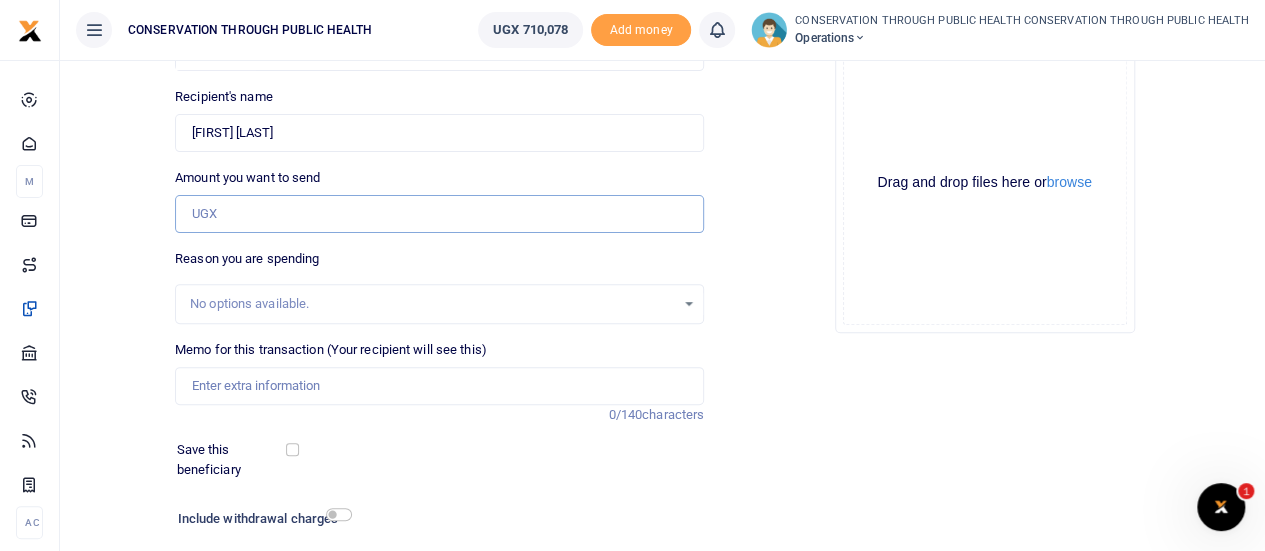 click on "Amount you want to send" at bounding box center [439, 214] 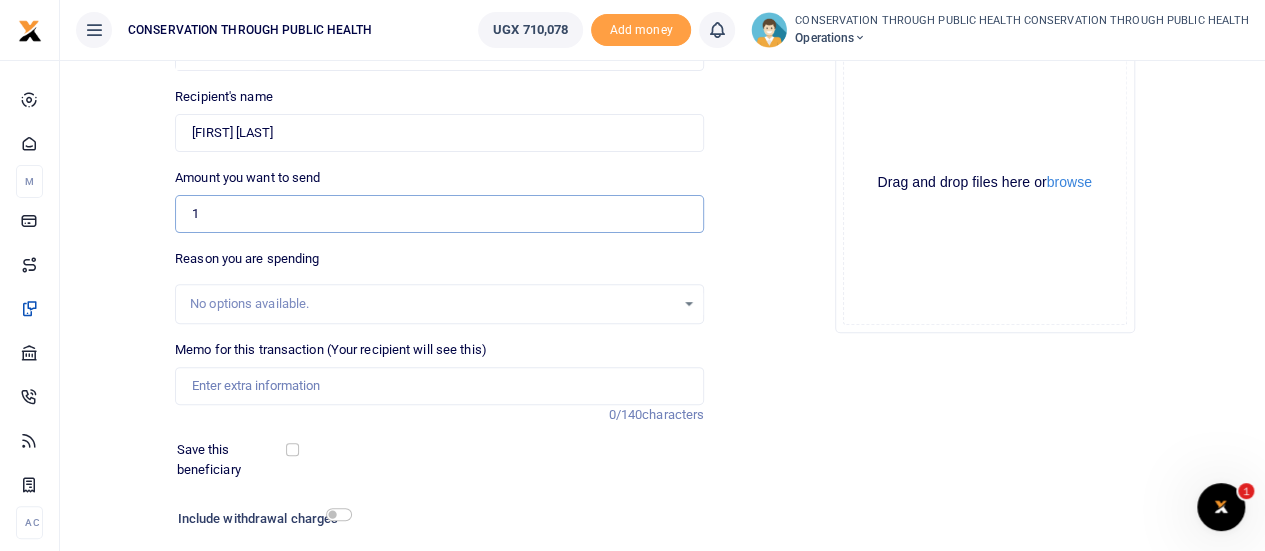 type on "100,000" 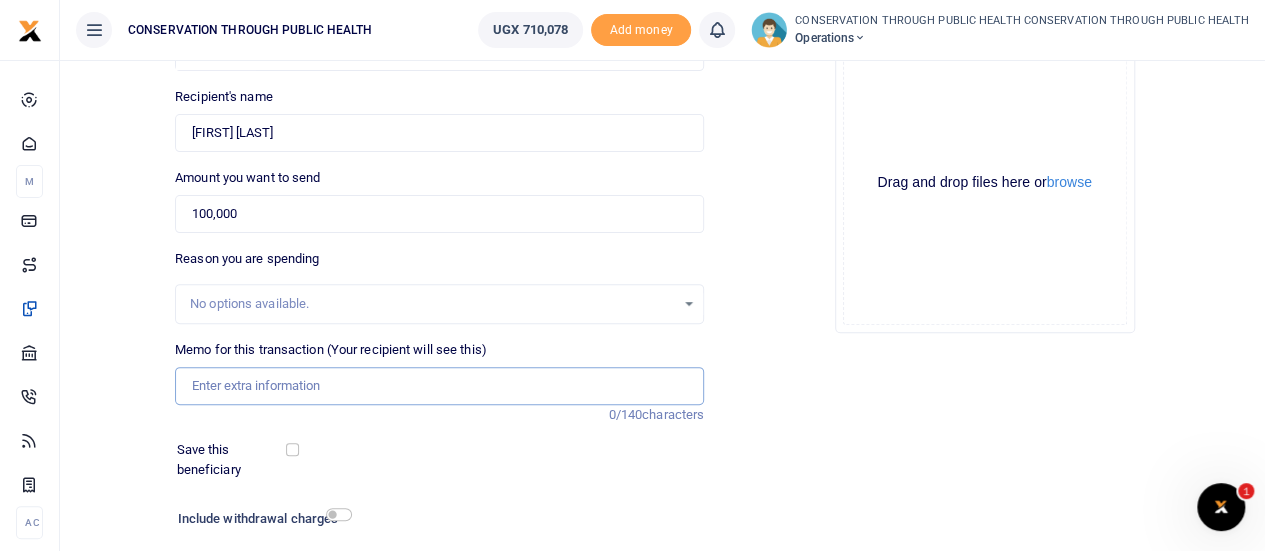 click on "Memo for this transaction (Your recipient will see this)" at bounding box center [439, 386] 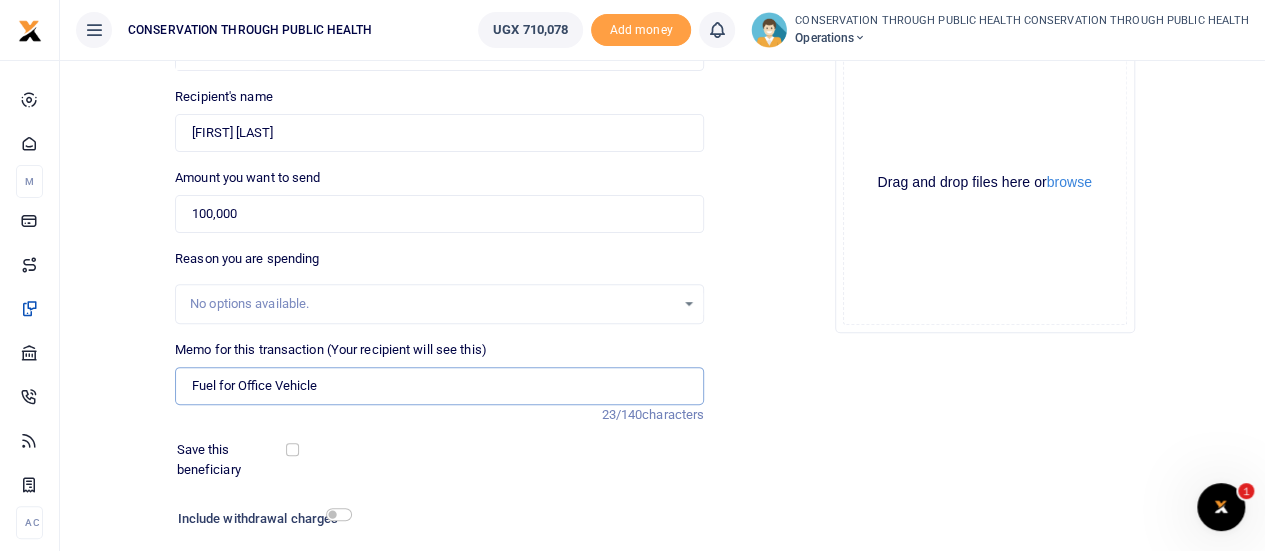 scroll, scrollTop: 300, scrollLeft: 0, axis: vertical 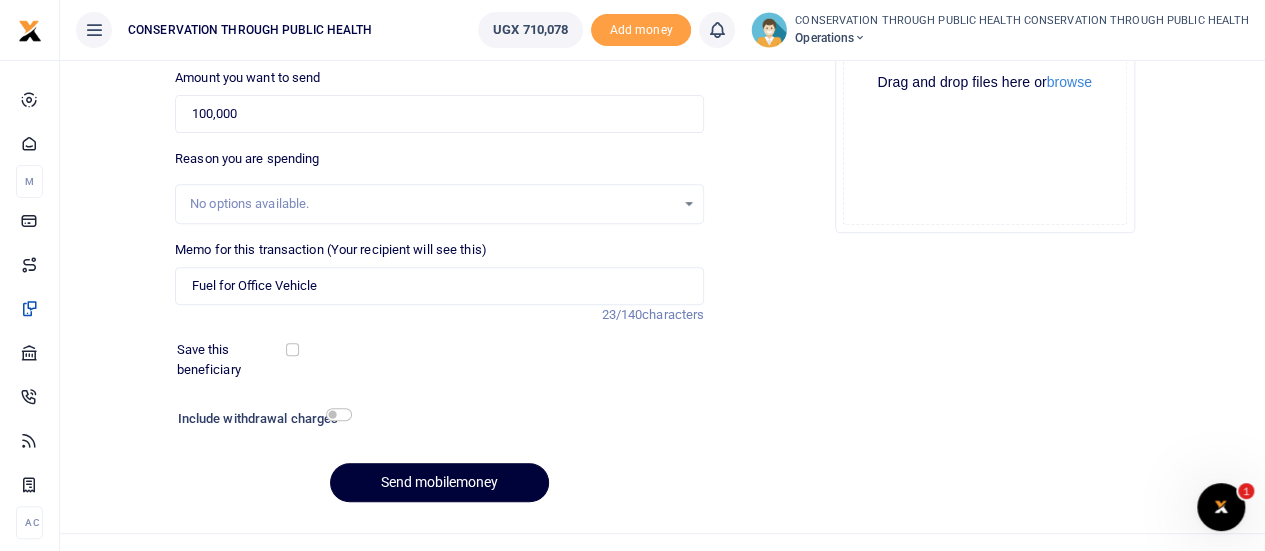 click on "Send mobilemoney" at bounding box center [439, 482] 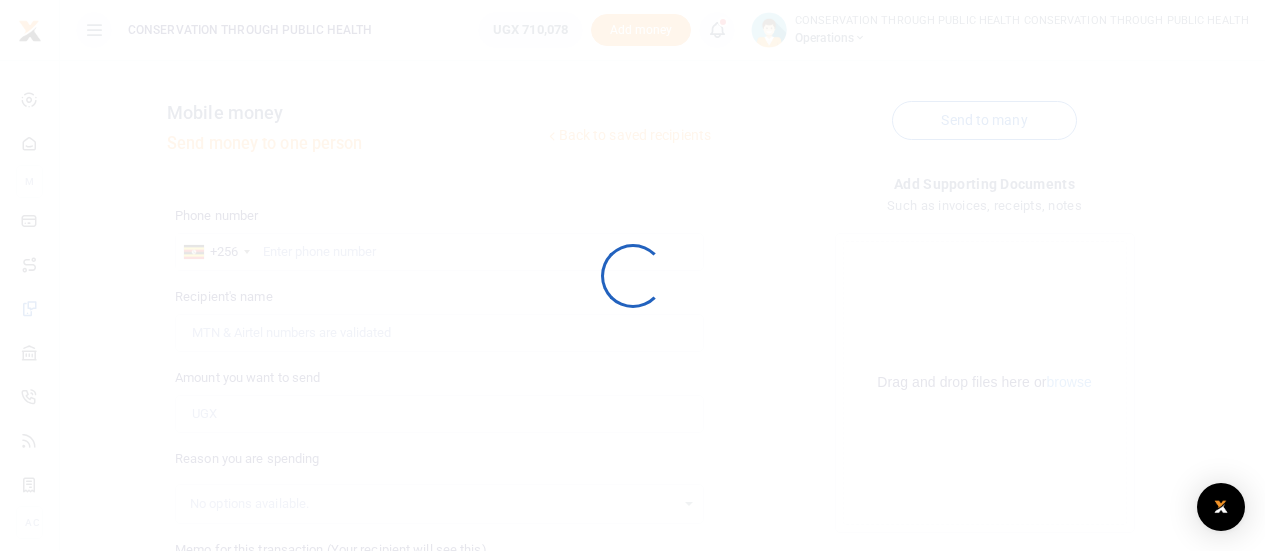 scroll, scrollTop: 298, scrollLeft: 0, axis: vertical 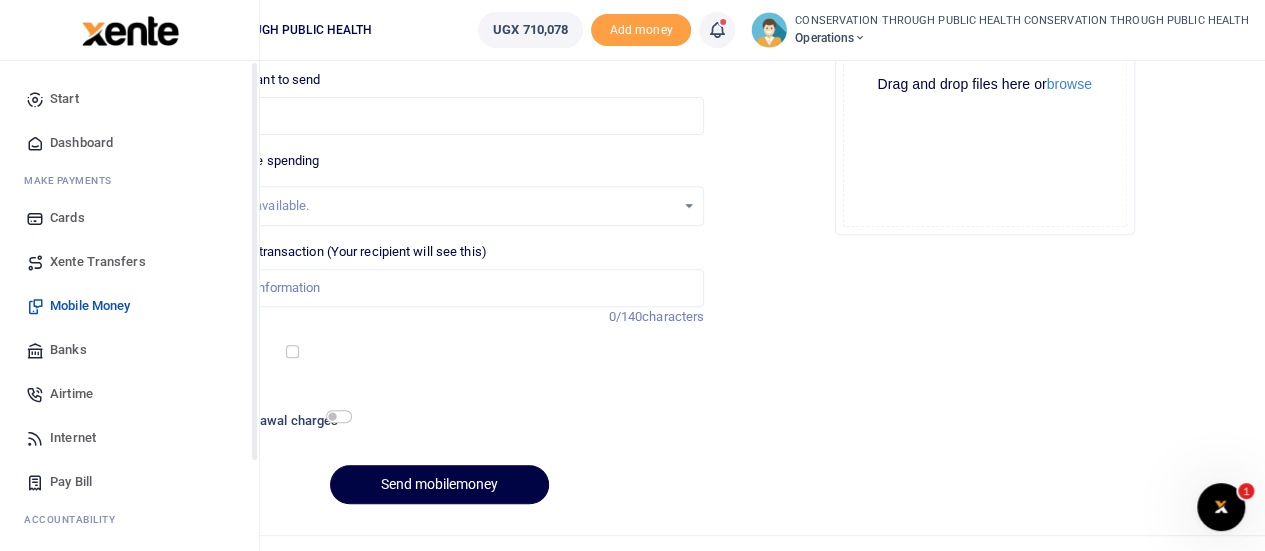 click on "Dashboard" at bounding box center [81, 143] 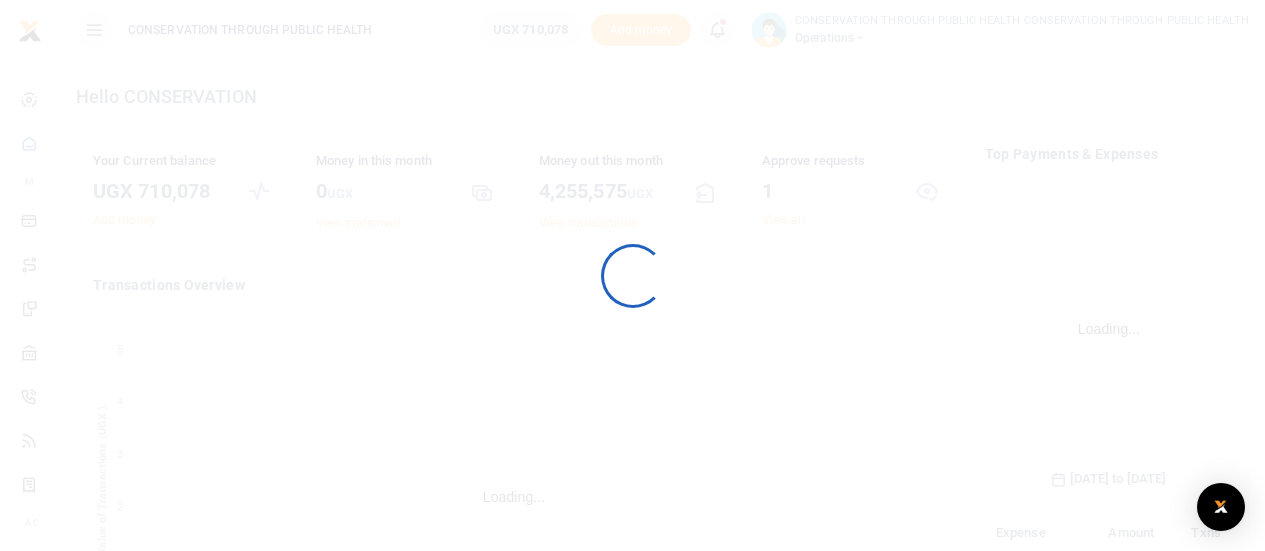 scroll, scrollTop: 0, scrollLeft: 0, axis: both 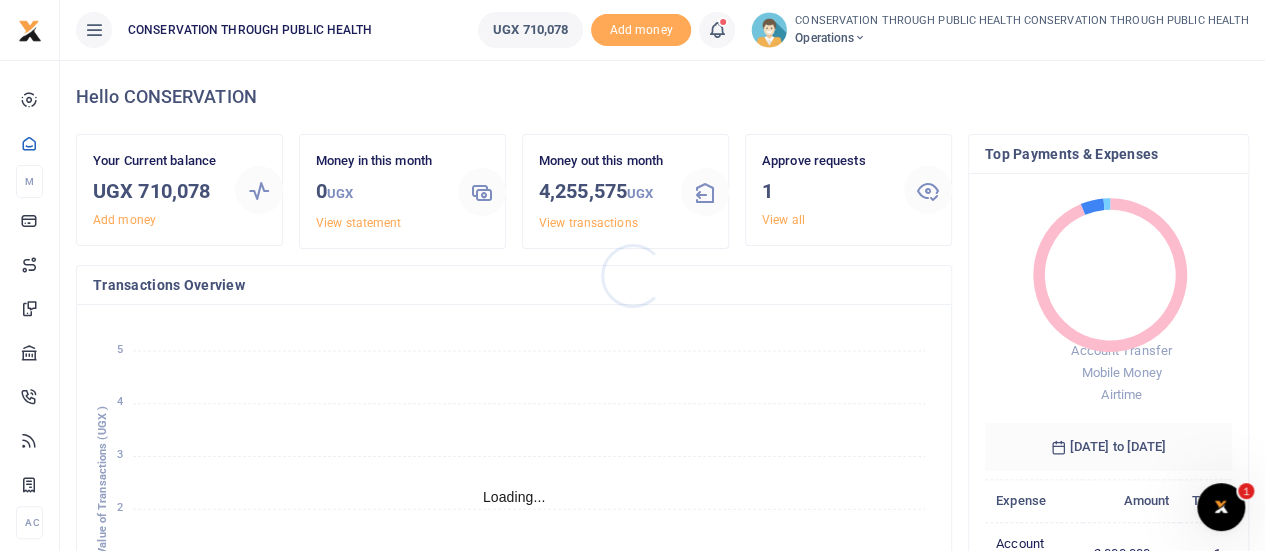 click at bounding box center (632, 275) 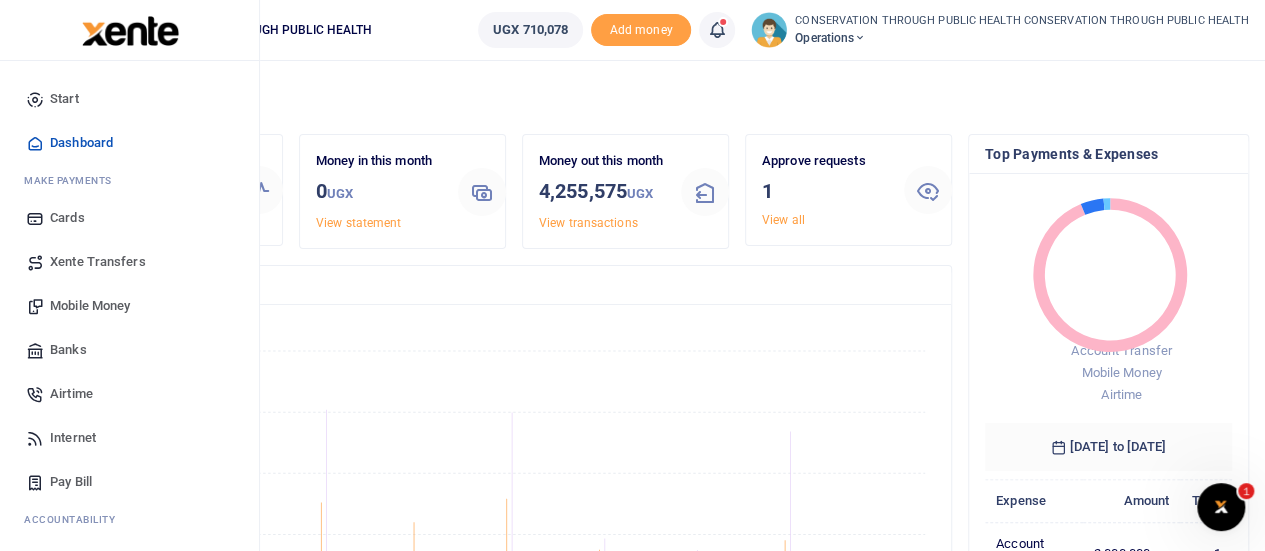 click on "Mobile Money" at bounding box center [90, 306] 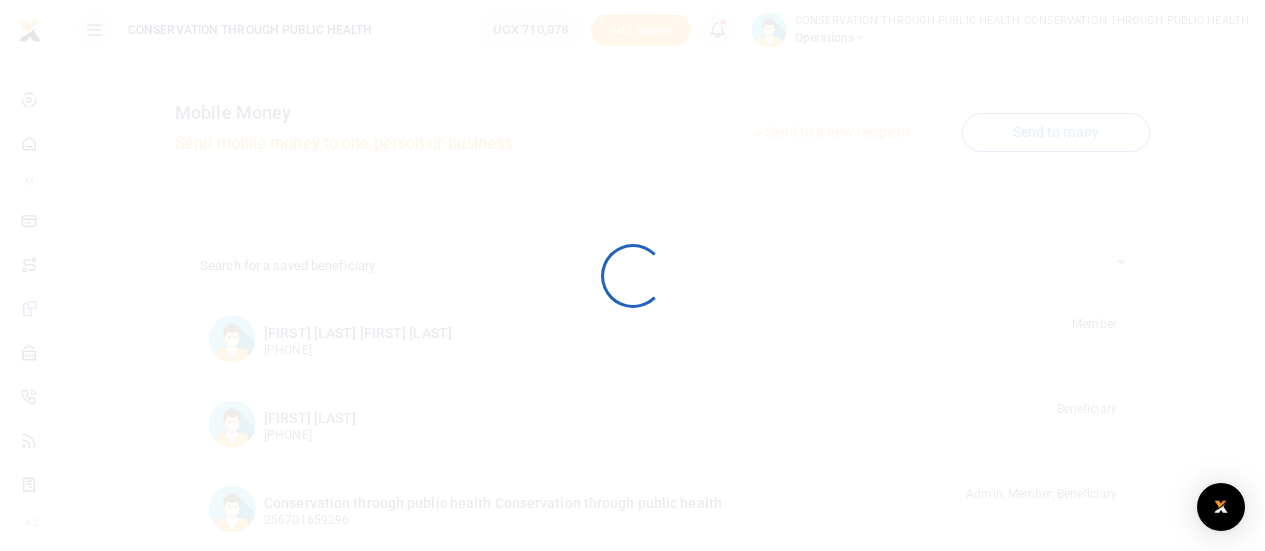 scroll, scrollTop: 0, scrollLeft: 0, axis: both 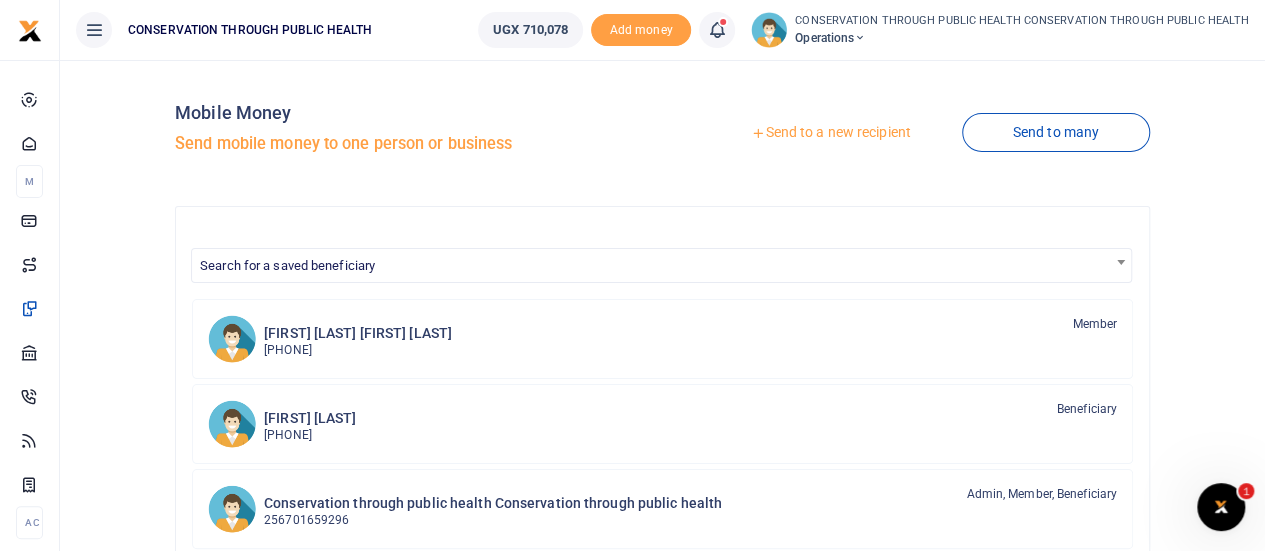 click at bounding box center [632, 275] 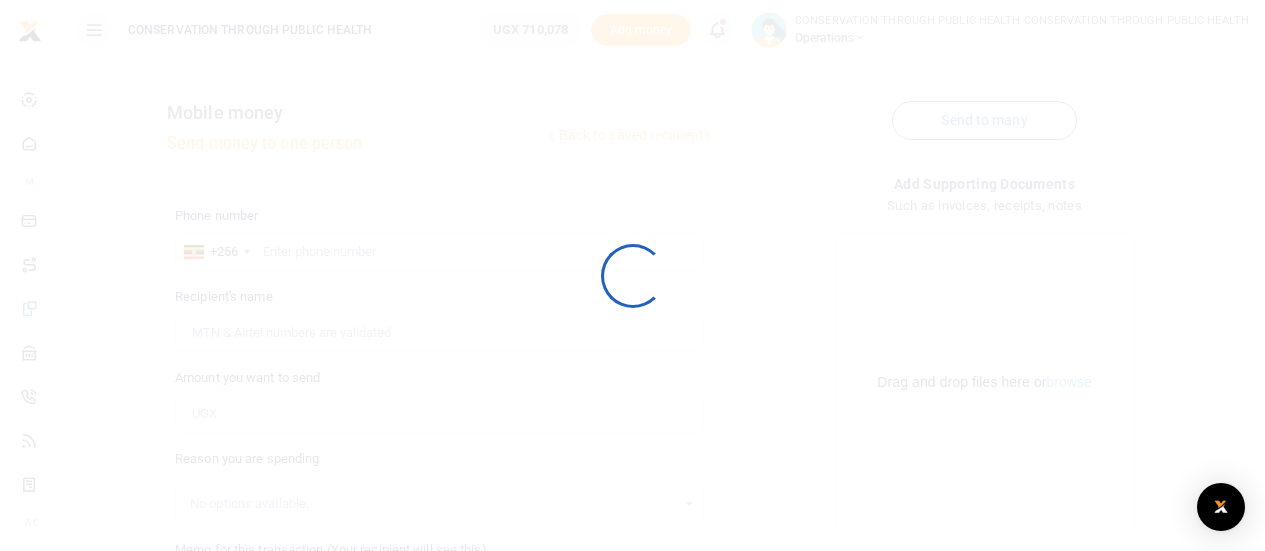 scroll, scrollTop: 0, scrollLeft: 0, axis: both 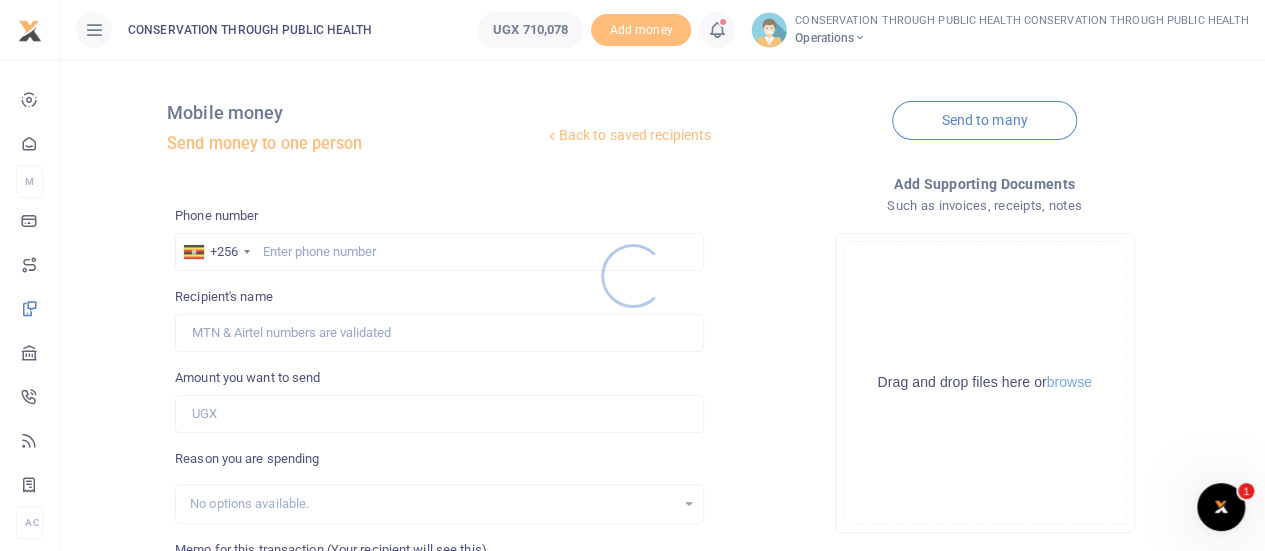 click at bounding box center [632, 275] 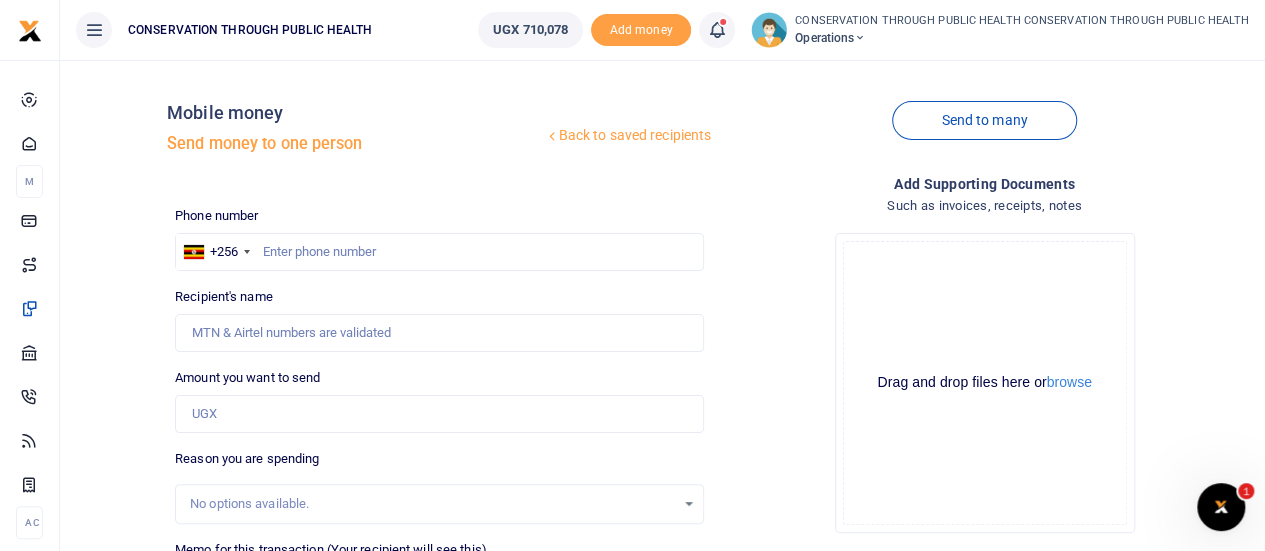 click at bounding box center [632, 275] 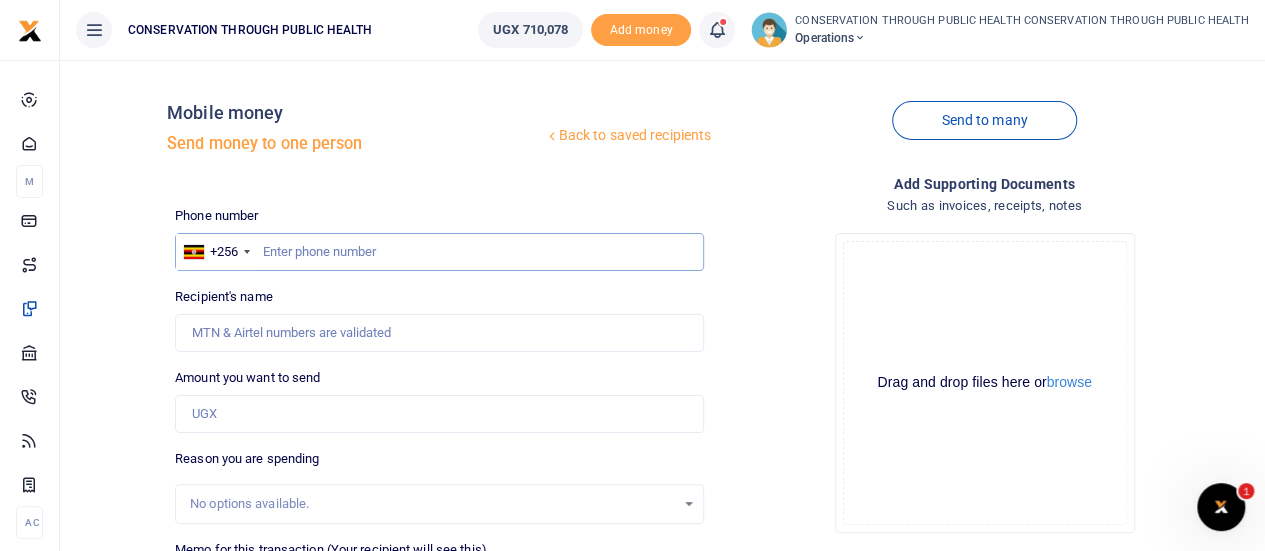 click at bounding box center [439, 252] 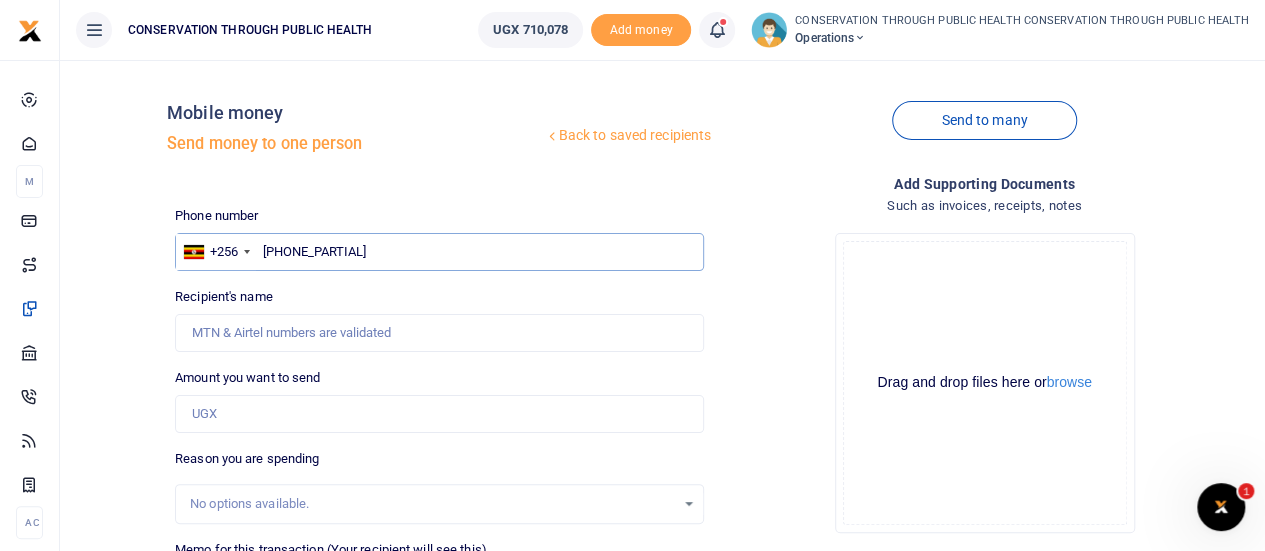 type on "[PHONE]" 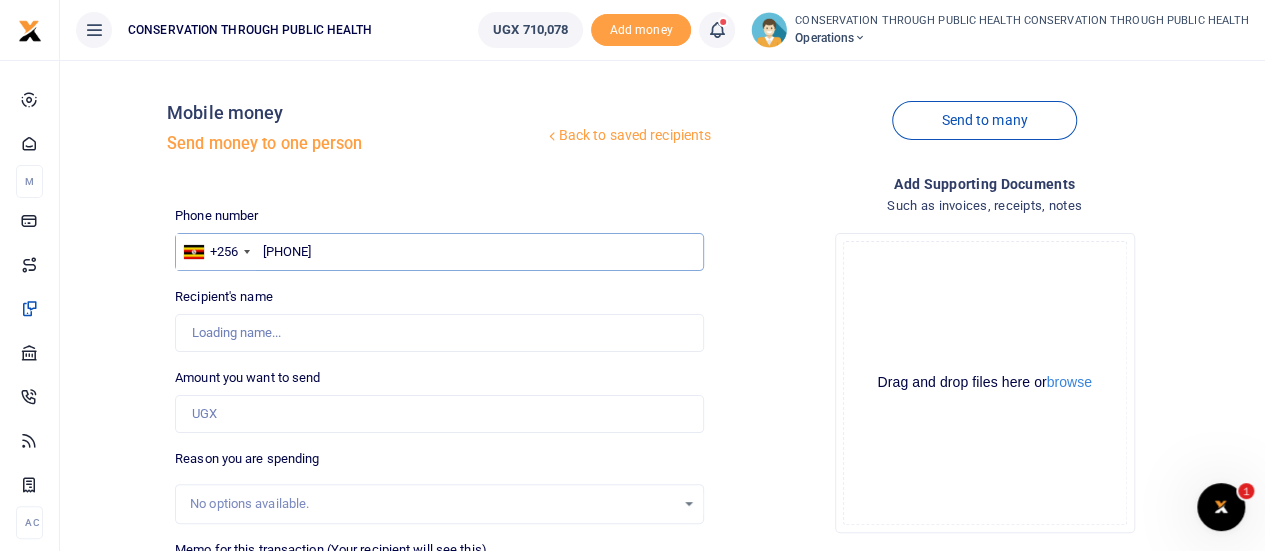 type on "[FIRST] [LAST]" 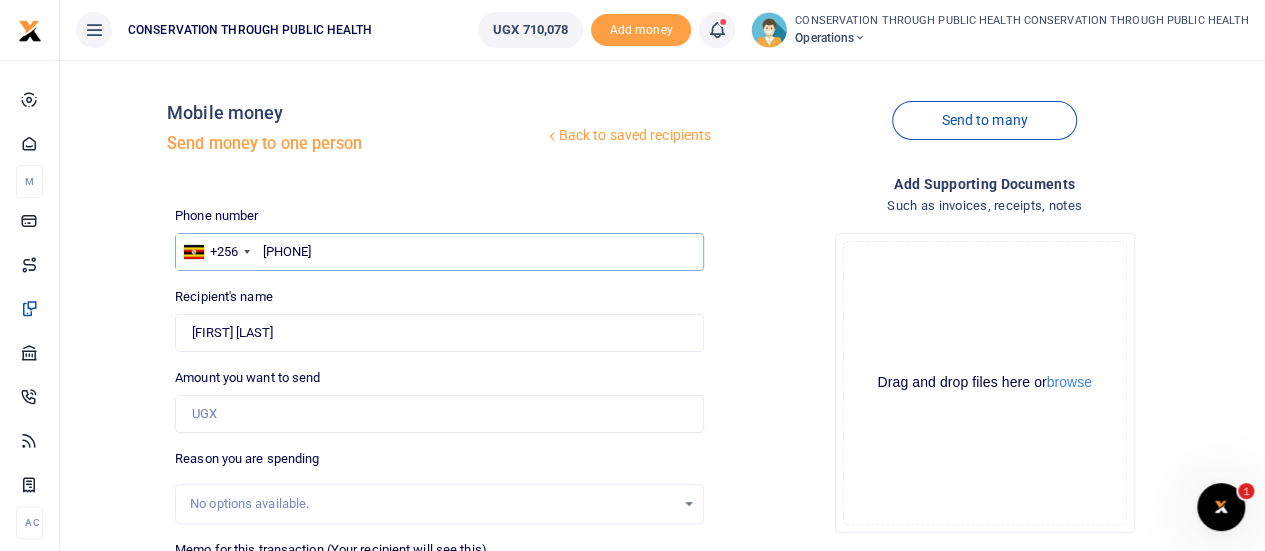 type on "751737537" 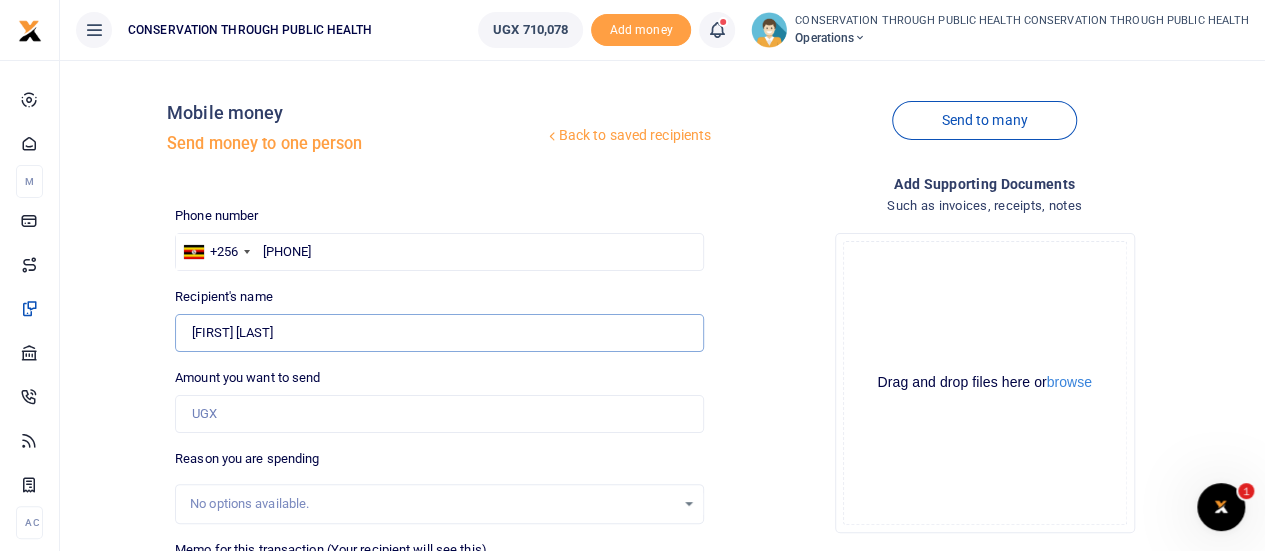 drag, startPoint x: 324, startPoint y: 337, endPoint x: 126, endPoint y: 333, distance: 198.0404 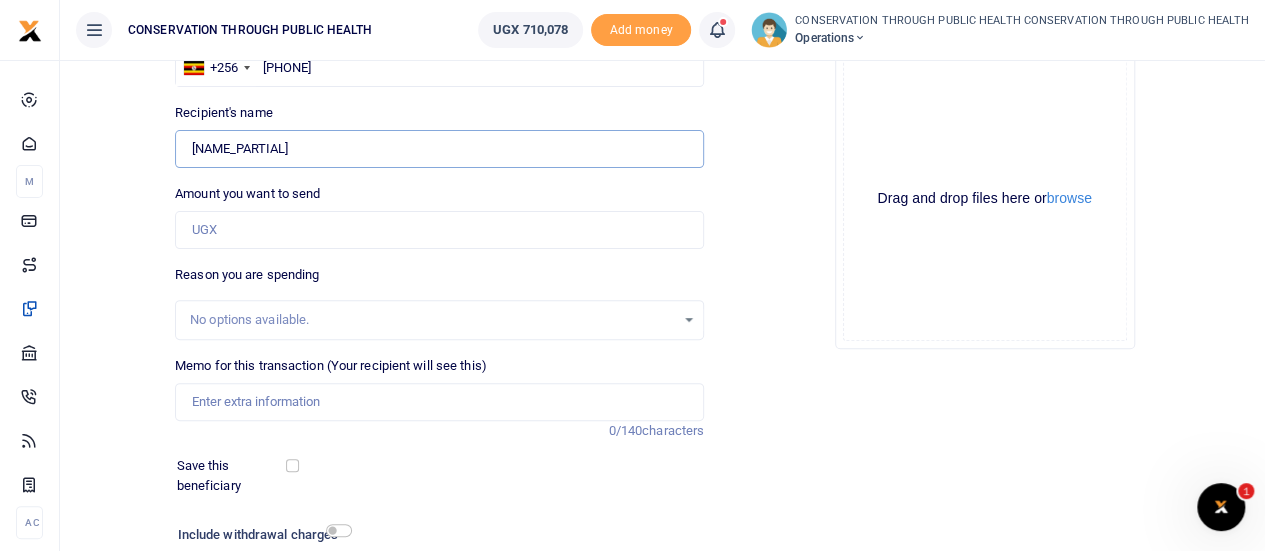 scroll, scrollTop: 200, scrollLeft: 0, axis: vertical 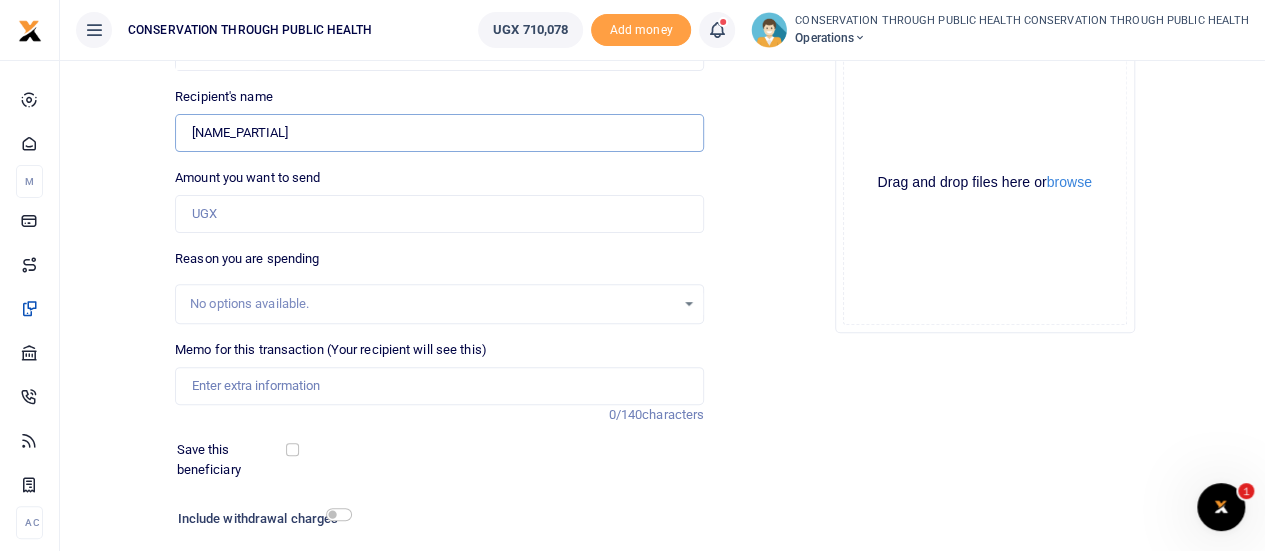 type on "Tifu Wakabi" 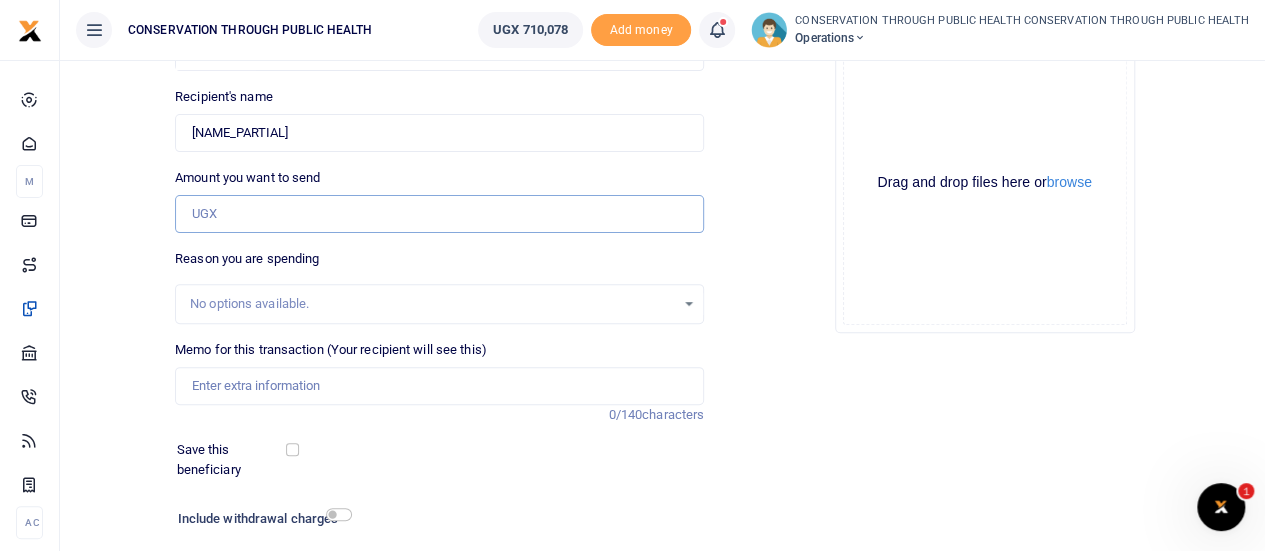 click on "Amount you want to send" at bounding box center [439, 214] 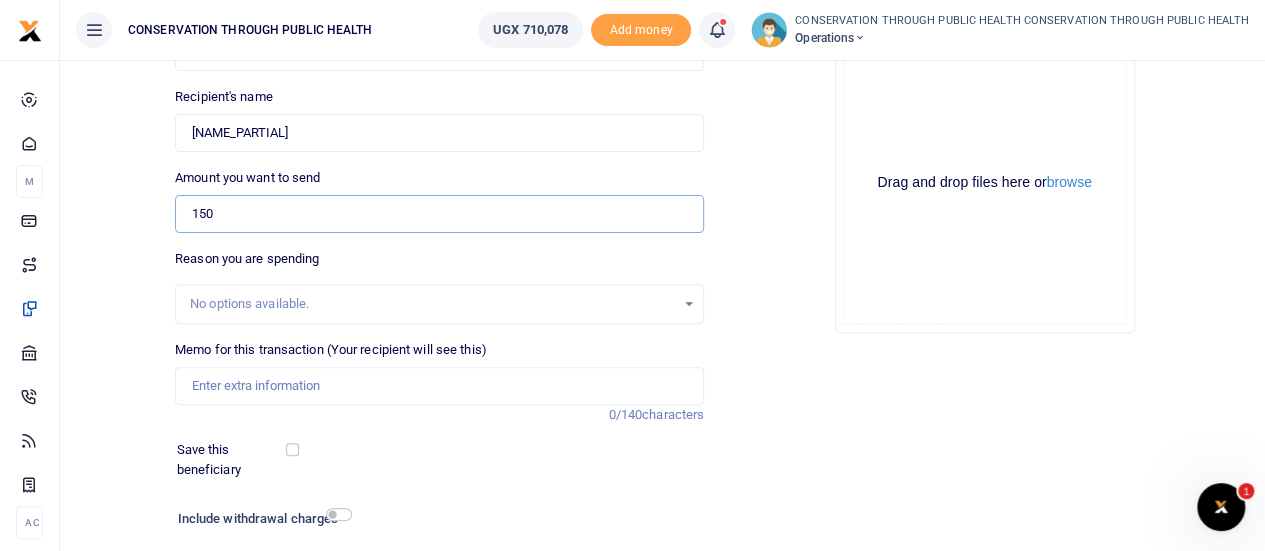 type on "150,000" 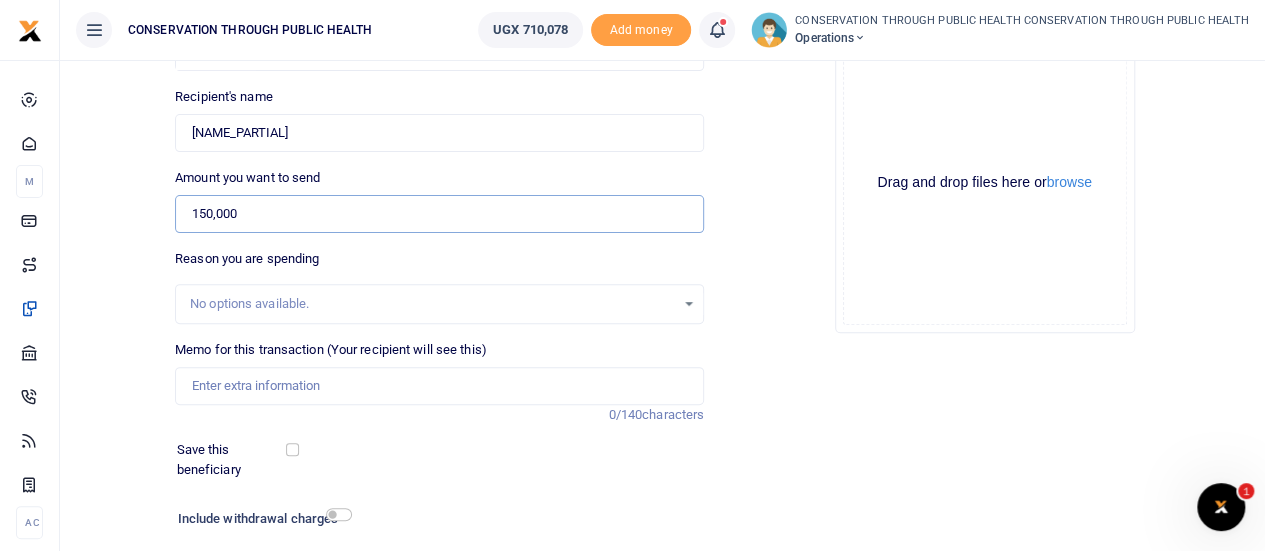 scroll, scrollTop: 300, scrollLeft: 0, axis: vertical 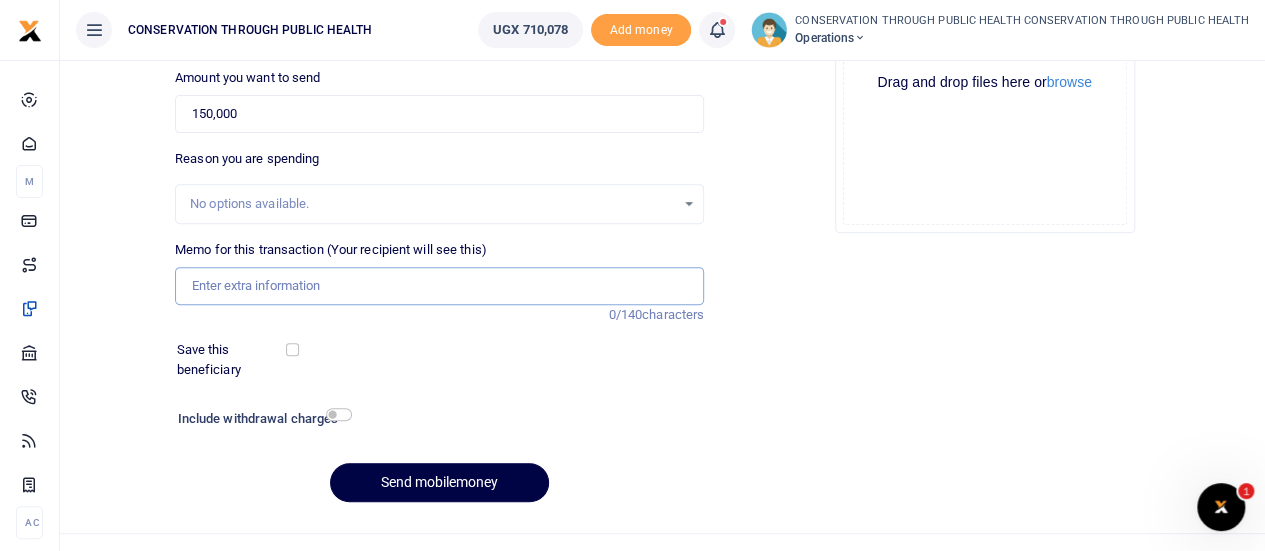 click on "Memo for this transaction (Your recipient will see this)" at bounding box center (439, 286) 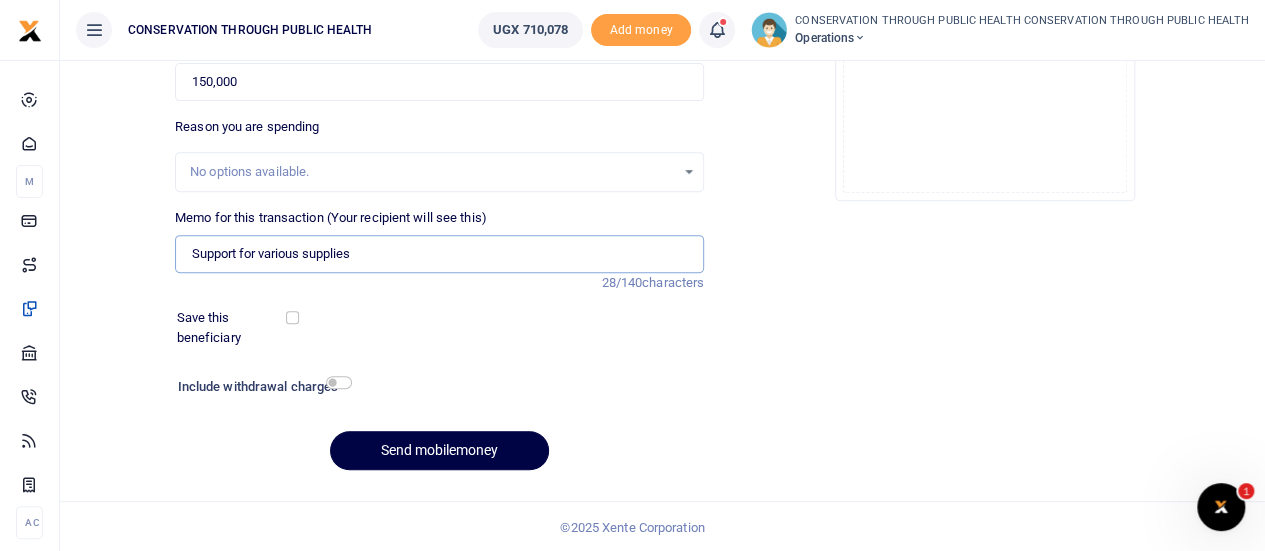 type on "Support for various supplies" 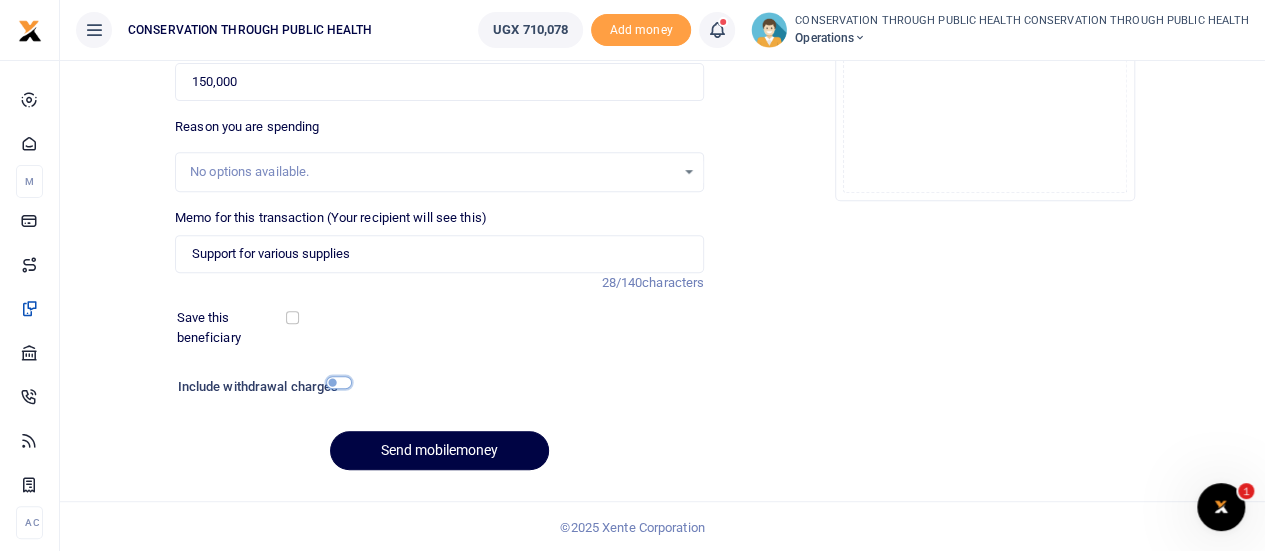 click at bounding box center [339, 382] 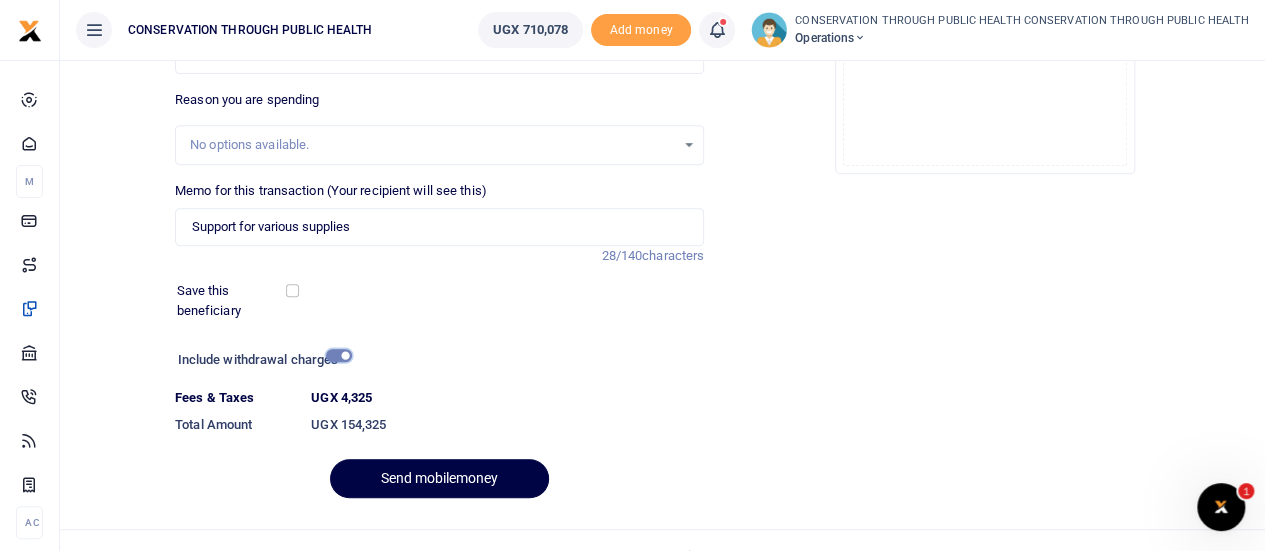 scroll, scrollTop: 388, scrollLeft: 0, axis: vertical 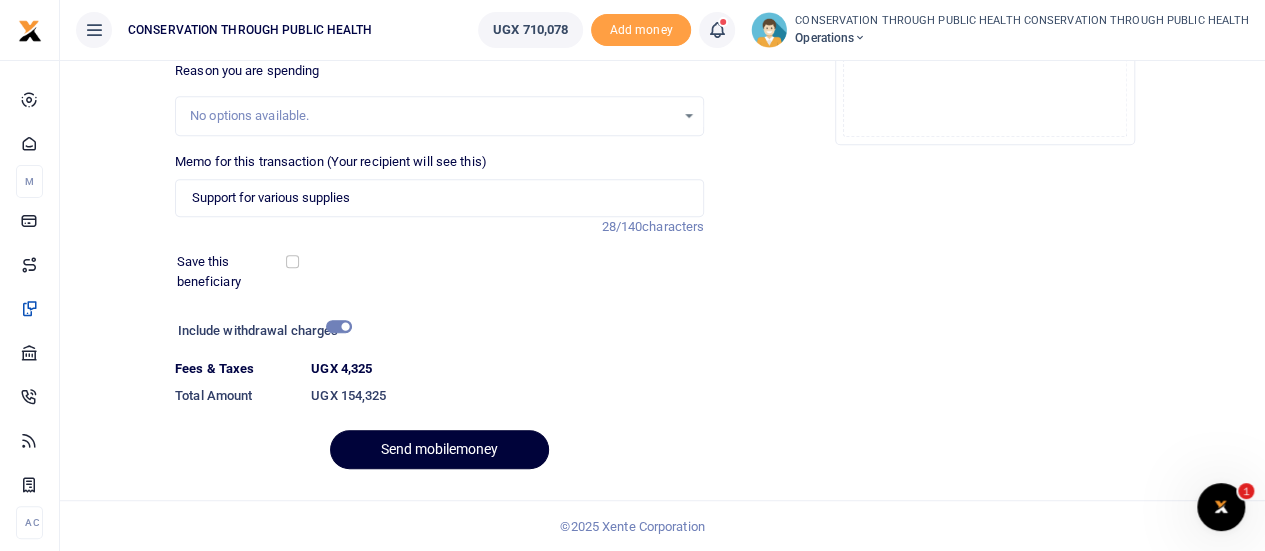 click on "Send mobilemoney" at bounding box center (439, 449) 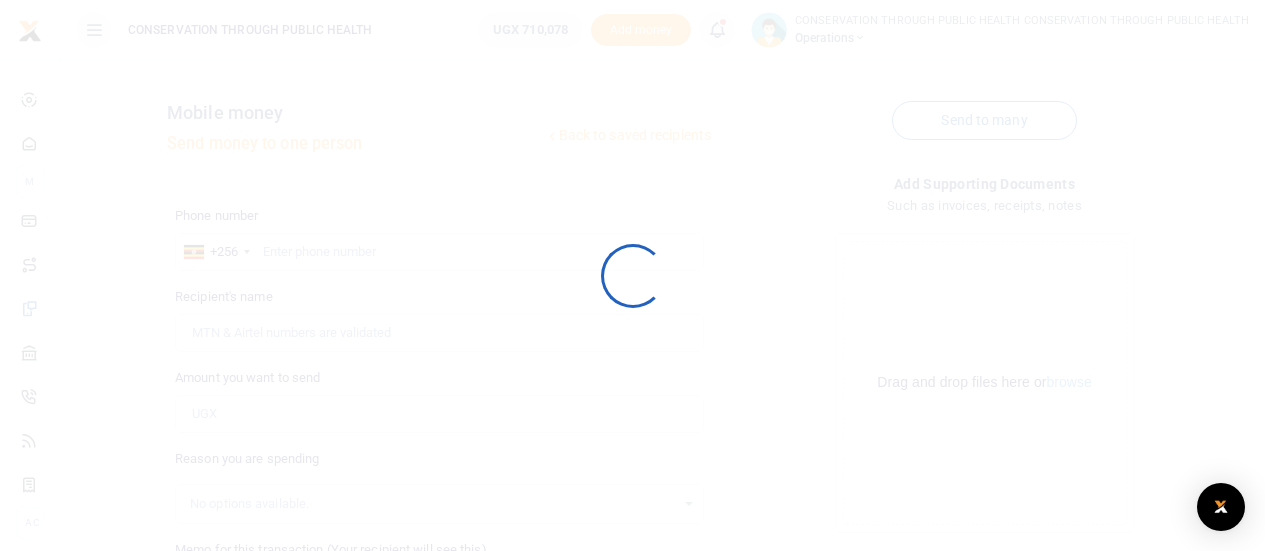 scroll, scrollTop: 332, scrollLeft: 0, axis: vertical 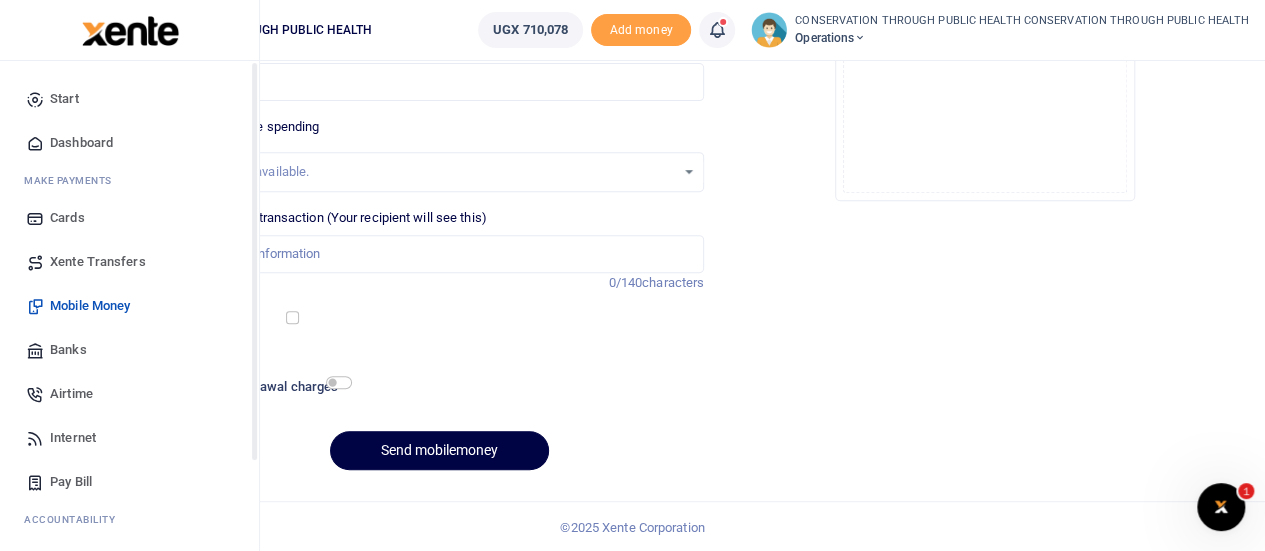 click on "Dashboard" at bounding box center (81, 143) 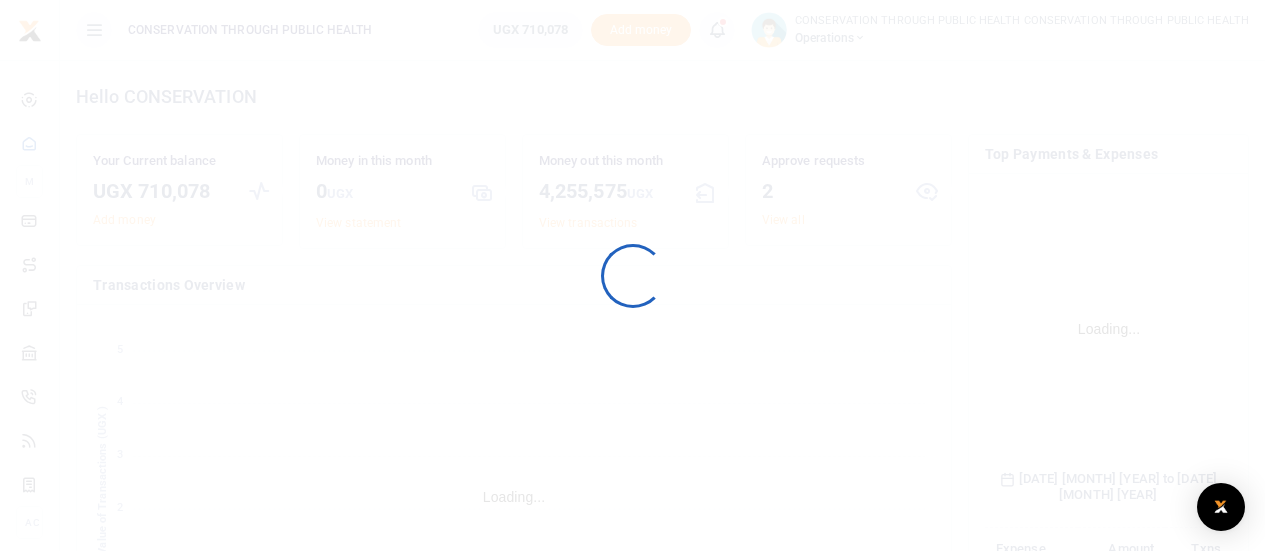 scroll, scrollTop: 0, scrollLeft: 0, axis: both 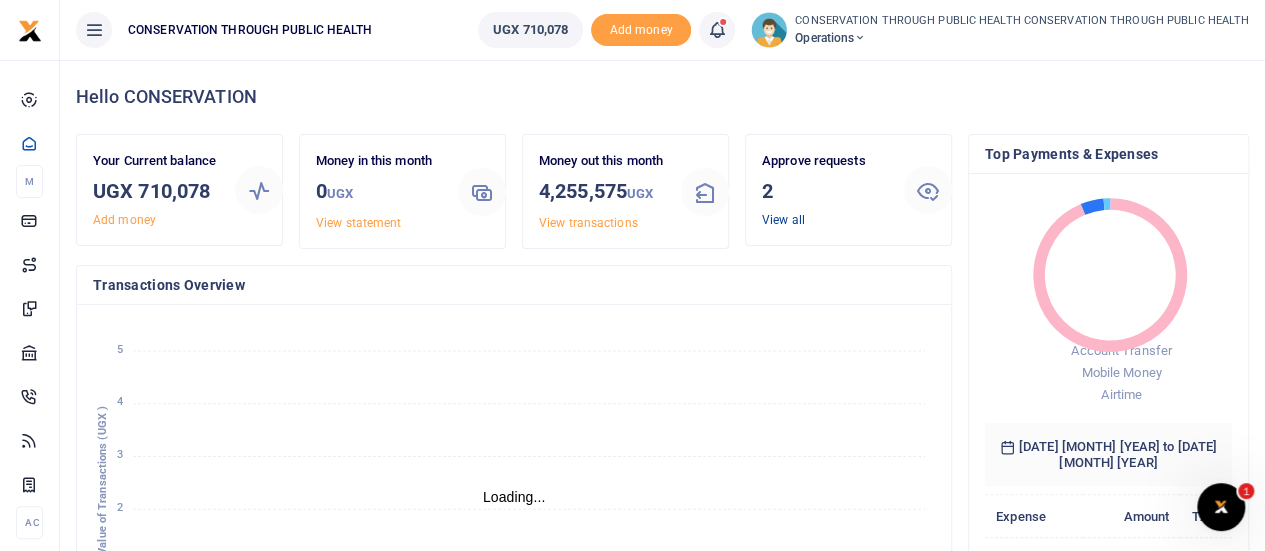 click on "View all" at bounding box center (783, 220) 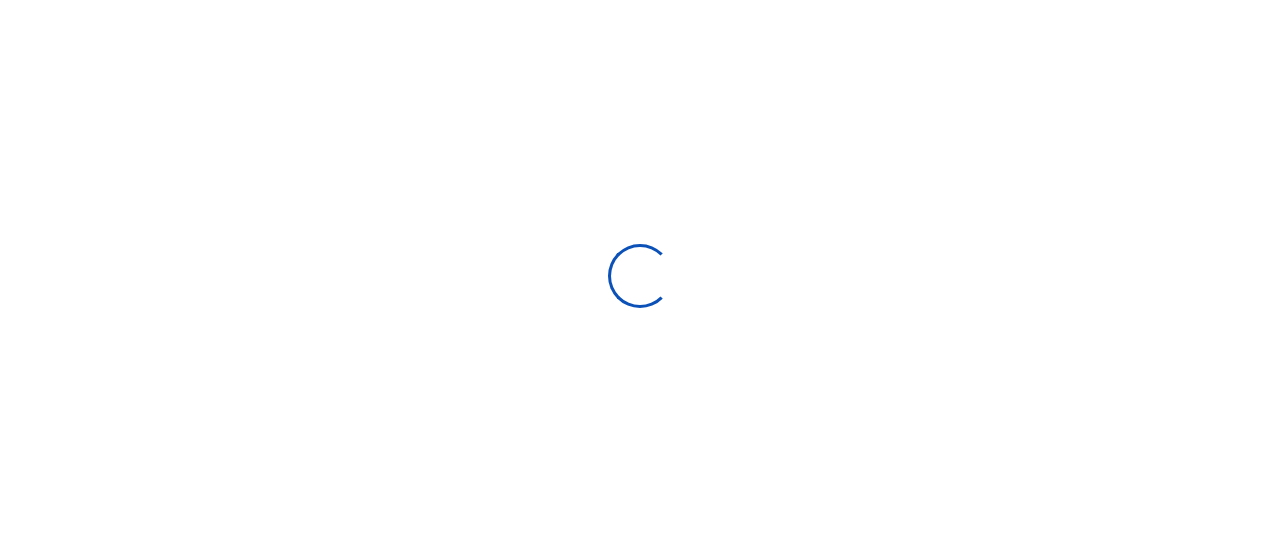 scroll, scrollTop: 0, scrollLeft: 0, axis: both 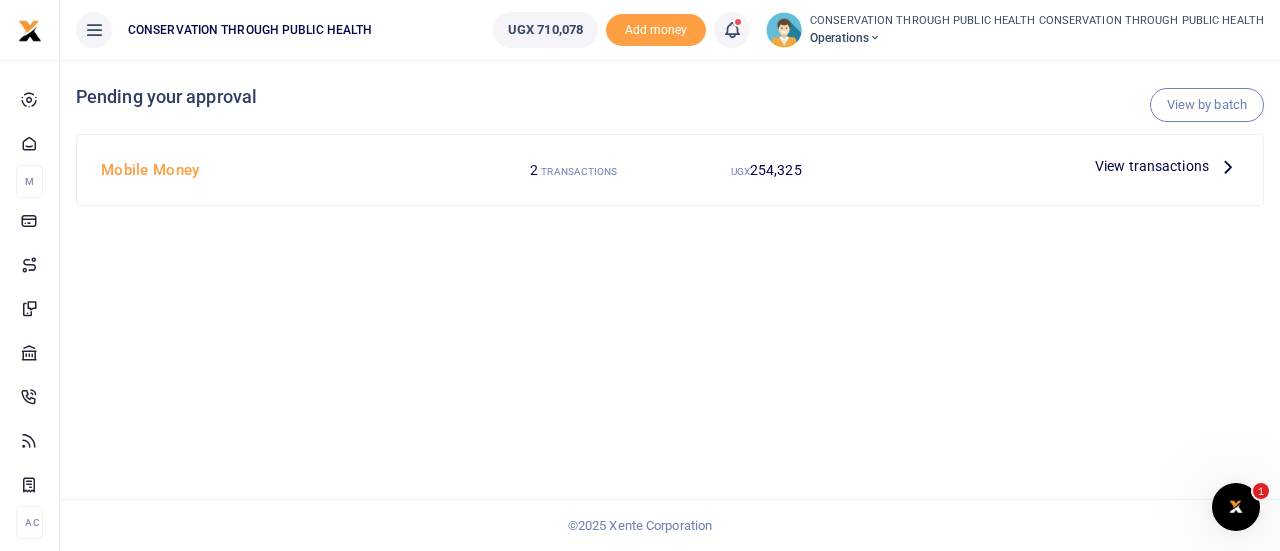 click at bounding box center (1228, 166) 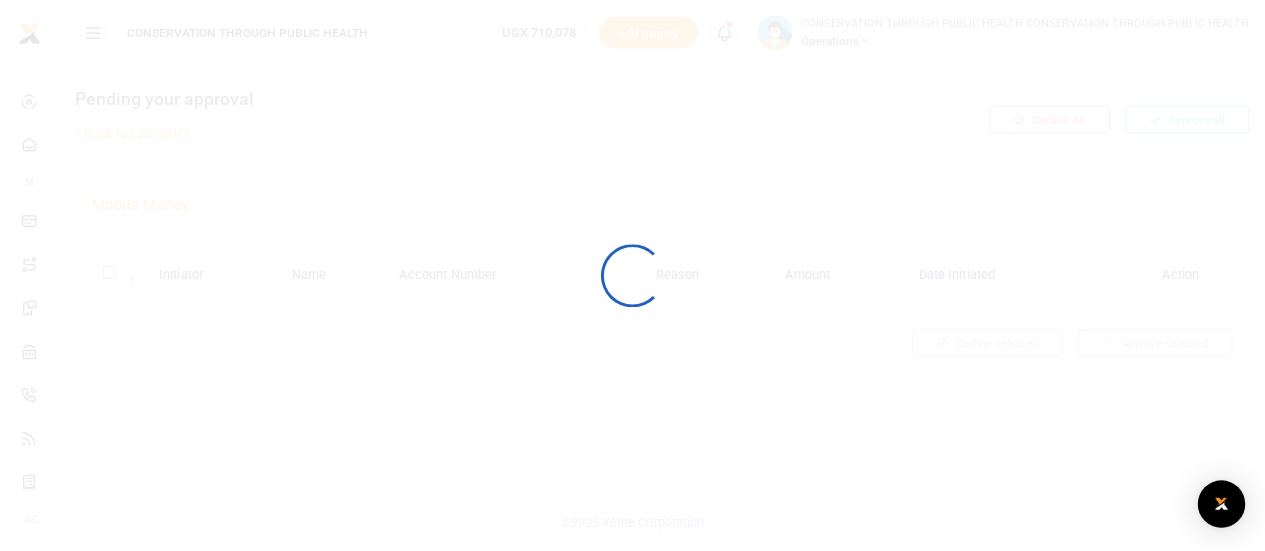 scroll, scrollTop: 0, scrollLeft: 0, axis: both 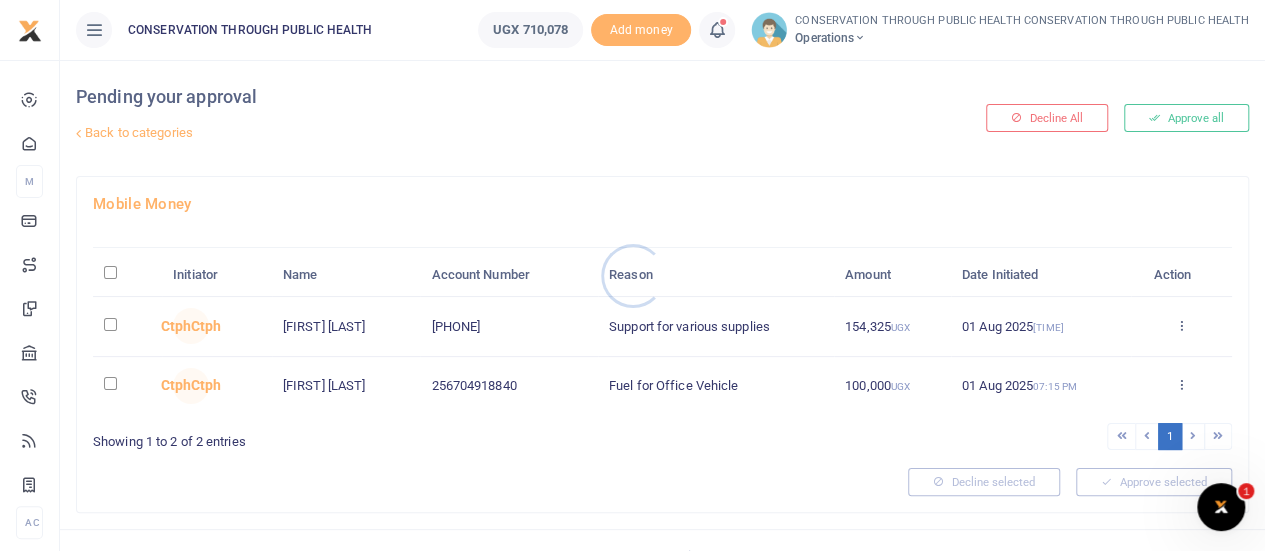 click at bounding box center (632, 275) 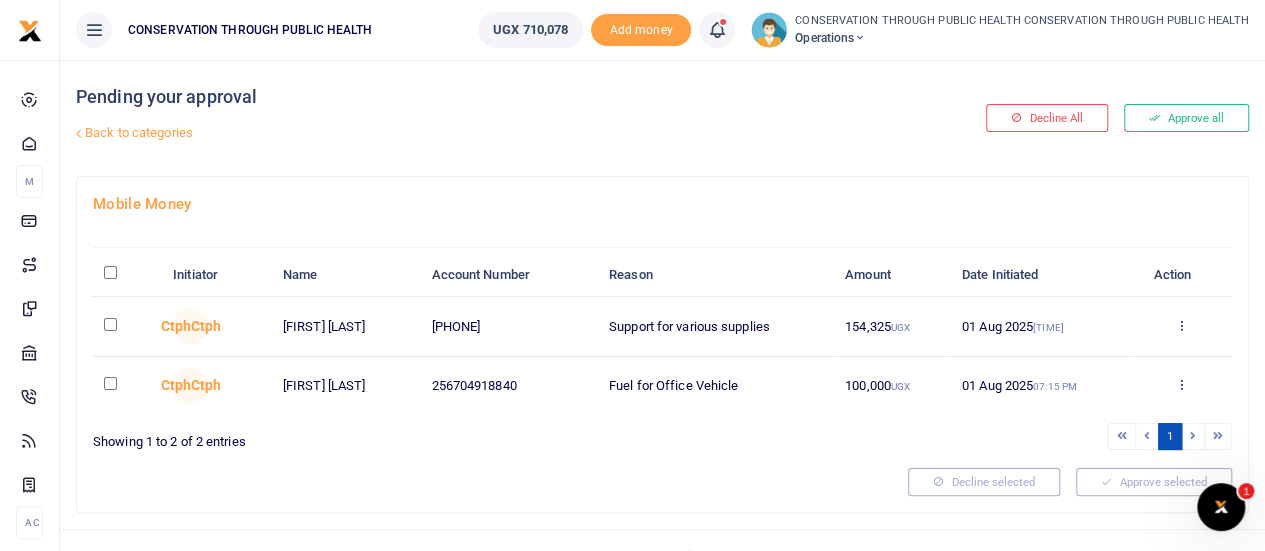 click at bounding box center (110, 324) 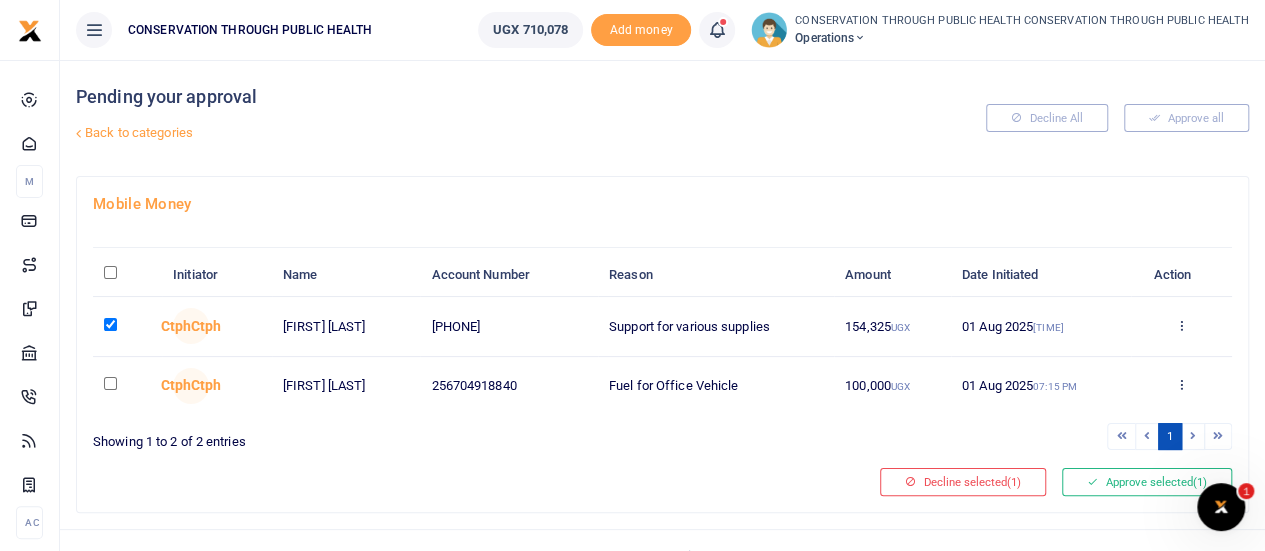 click at bounding box center [110, 383] 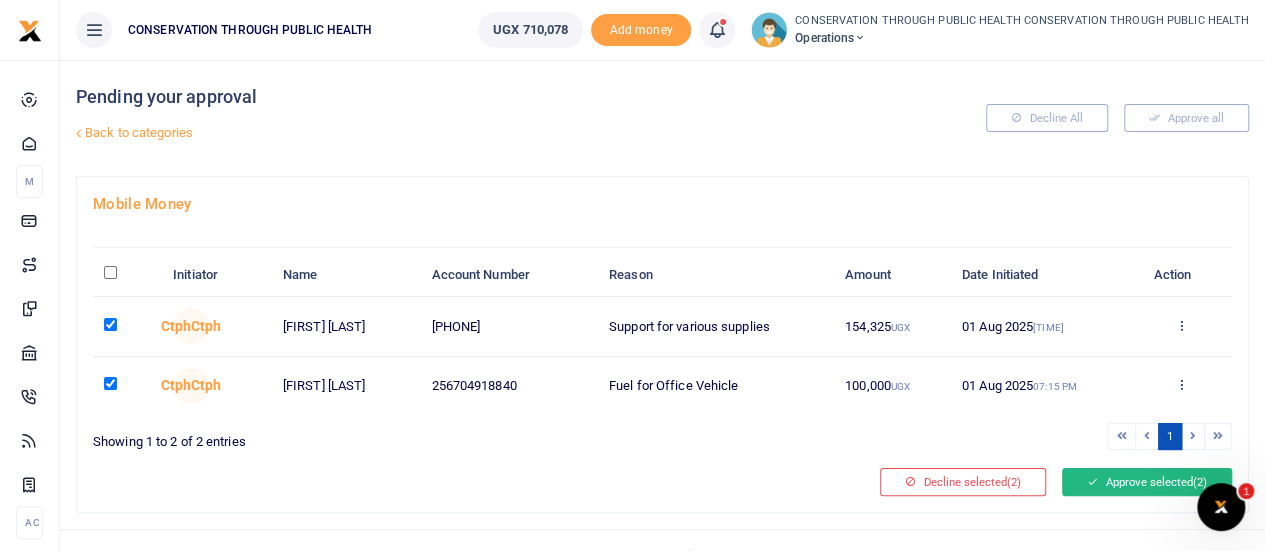 click on "Approve selected  (2)" at bounding box center [1147, 482] 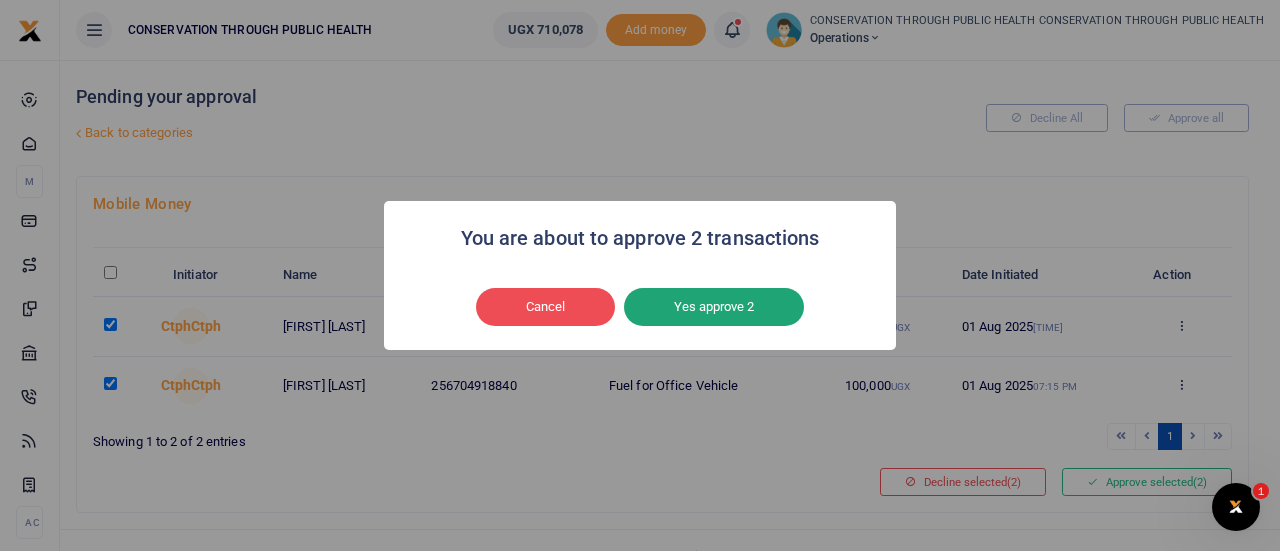 click on "Yes approve 2" at bounding box center (714, 307) 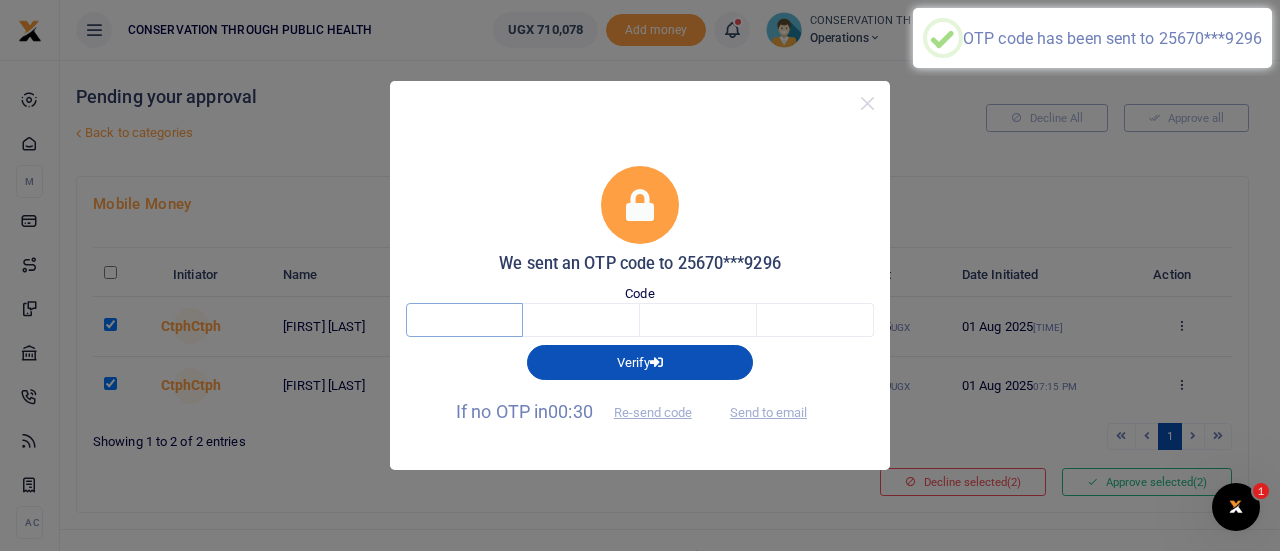 click at bounding box center [464, 320] 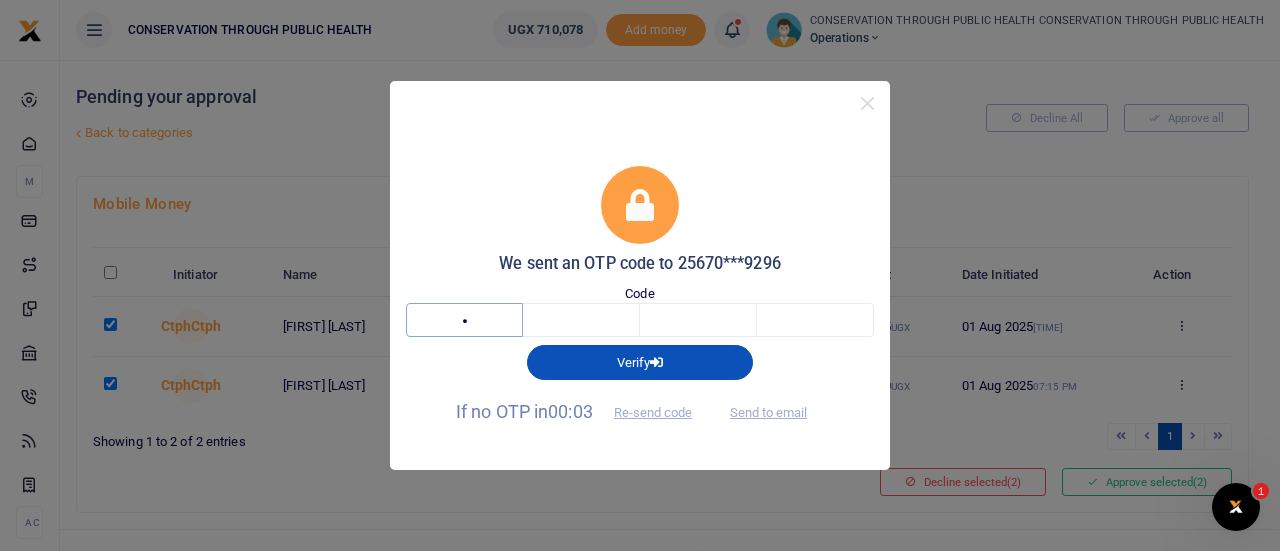 type on "6" 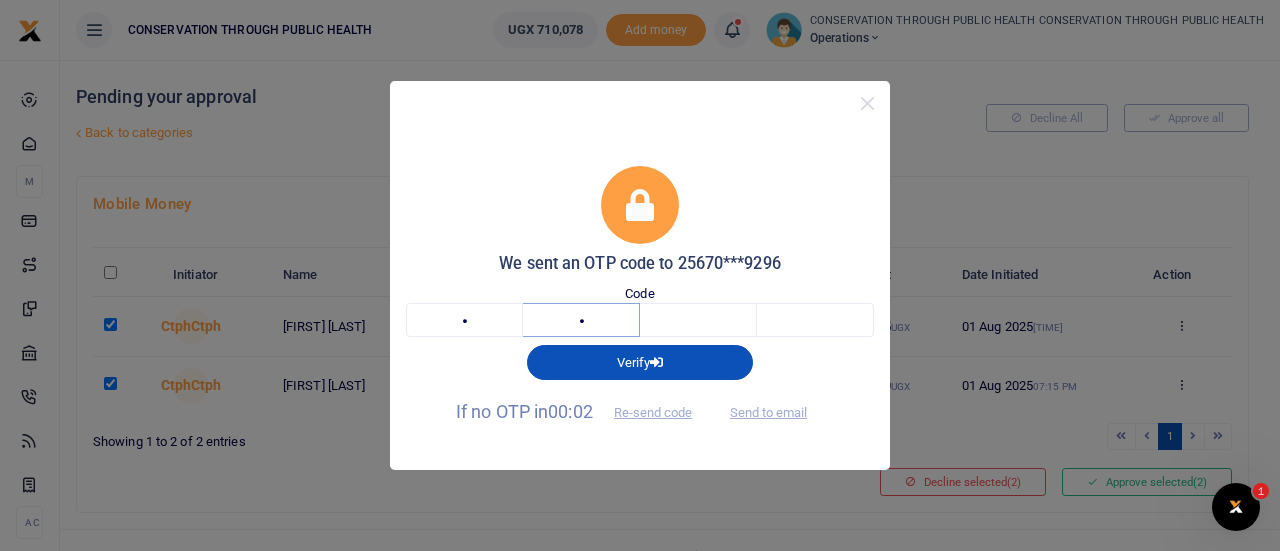 type on "9" 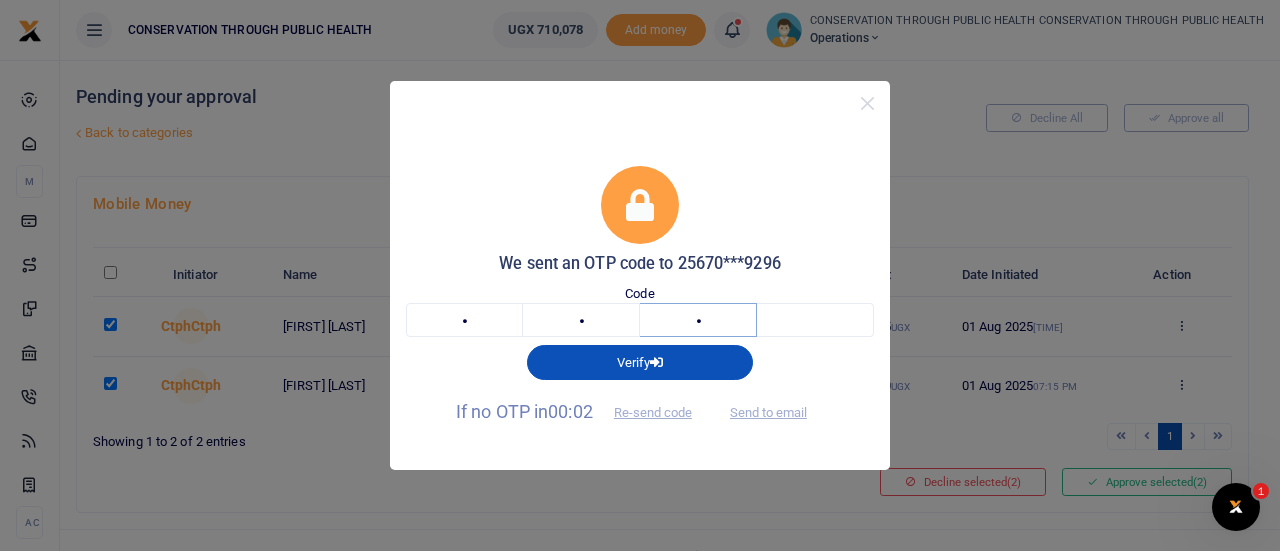 type on "7" 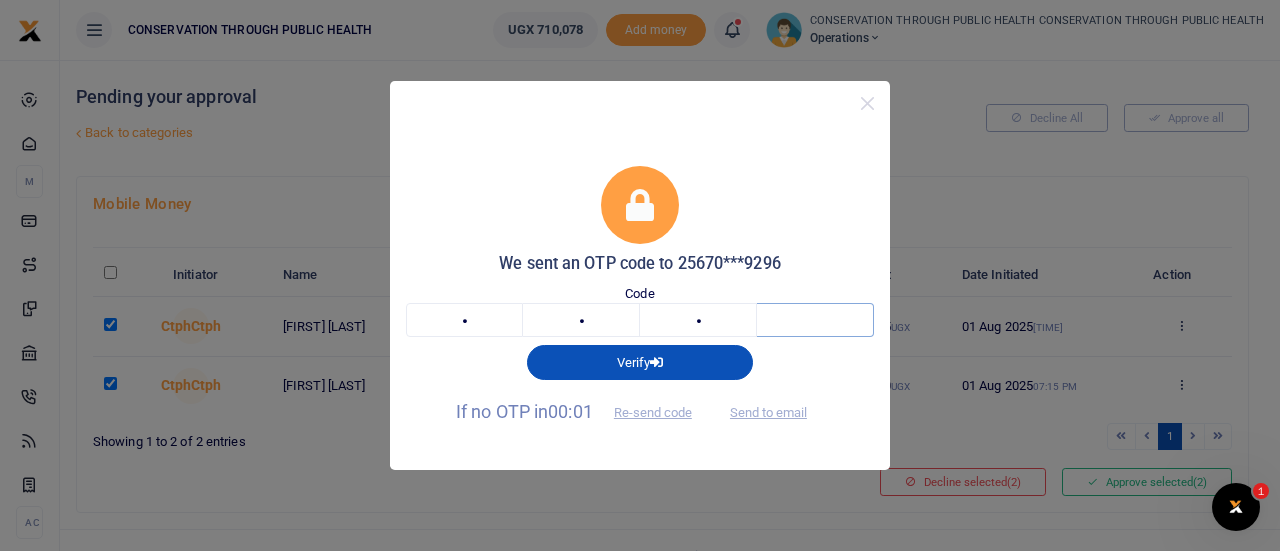type on "3" 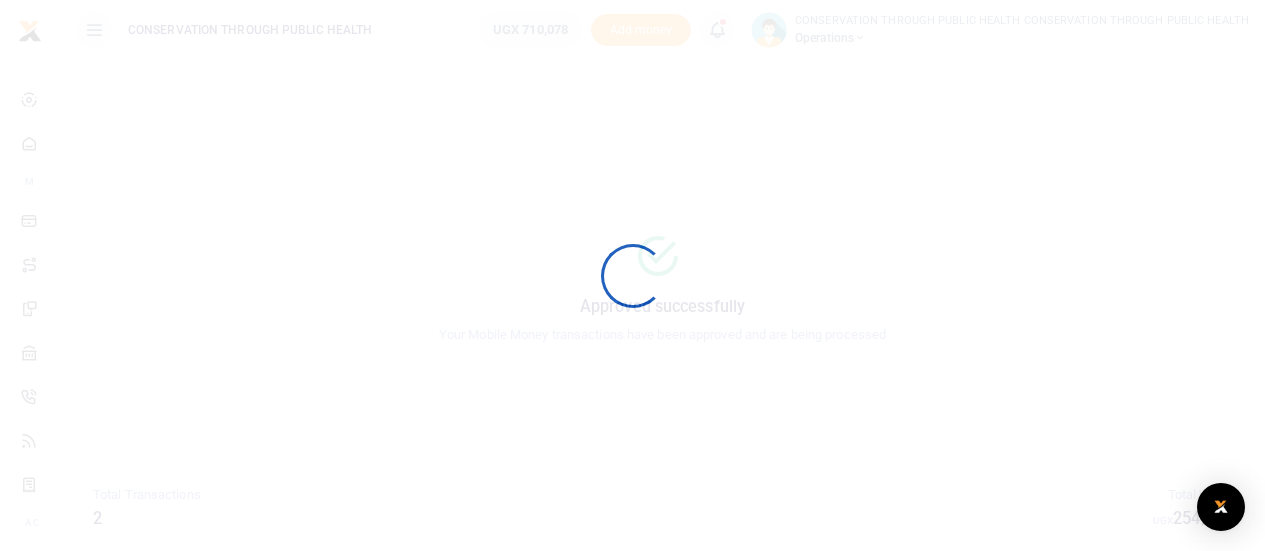 scroll, scrollTop: 0, scrollLeft: 0, axis: both 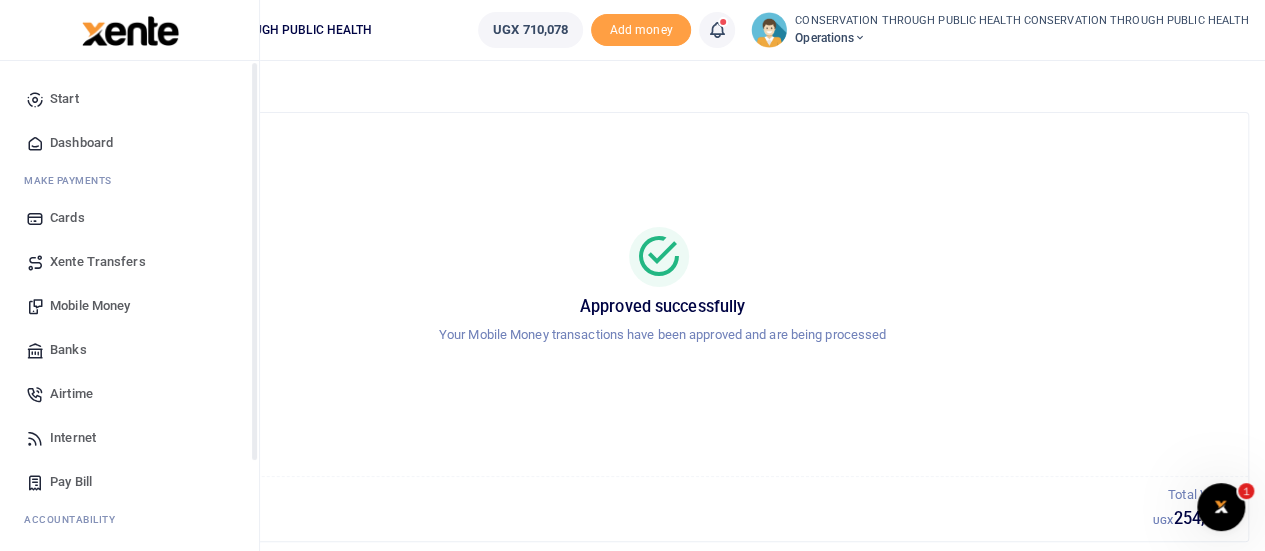 click on "Dashboard" at bounding box center (81, 143) 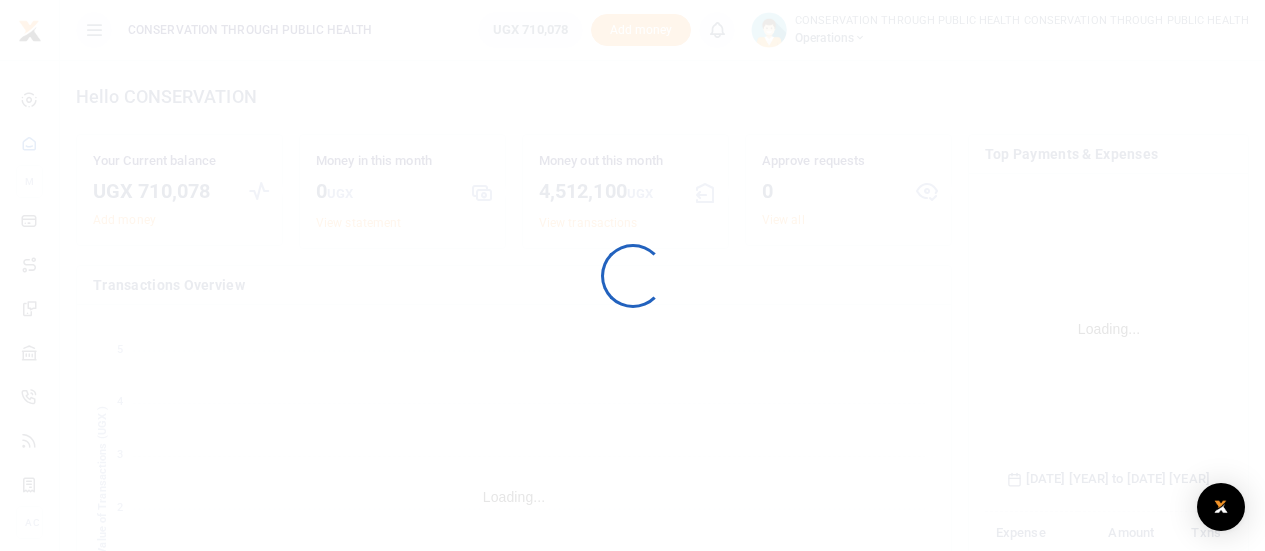 scroll, scrollTop: 0, scrollLeft: 0, axis: both 